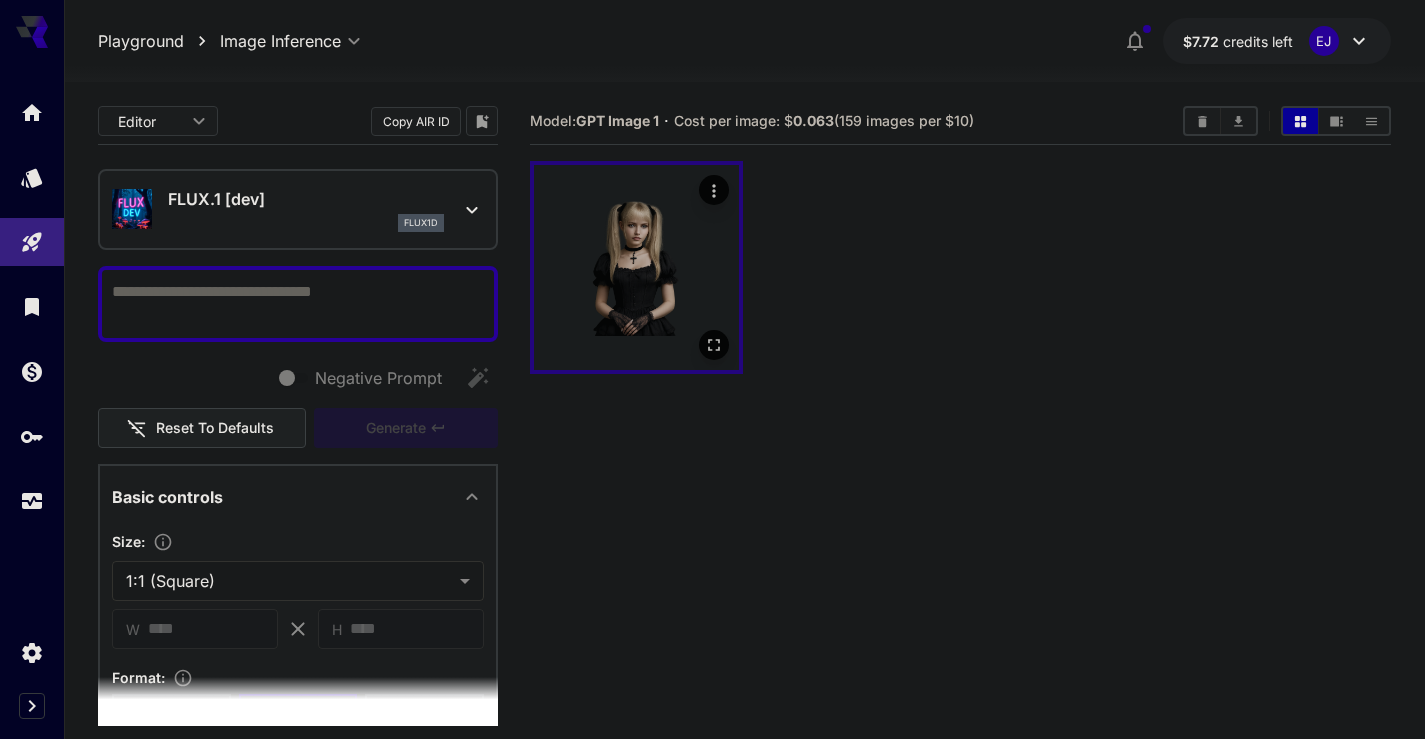 scroll, scrollTop: 0, scrollLeft: 0, axis: both 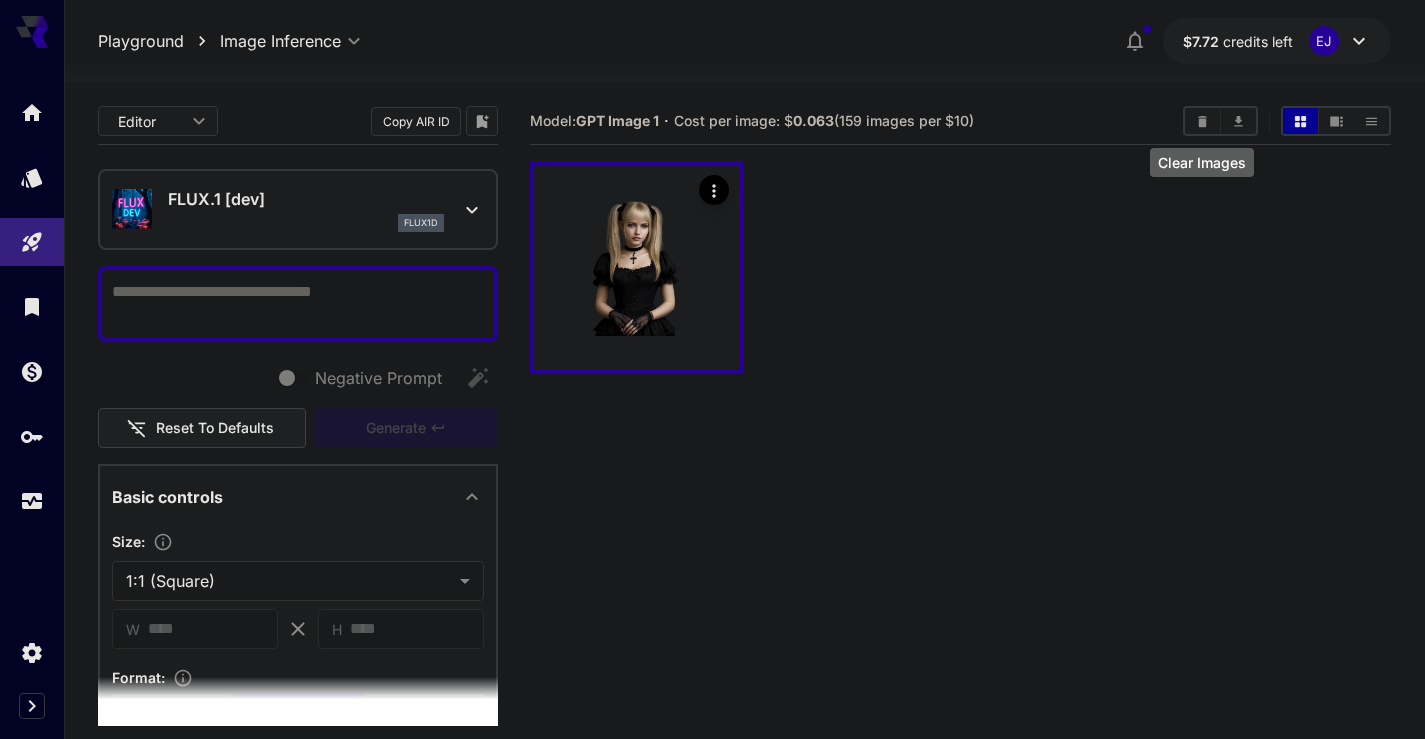 click at bounding box center (1202, 121) 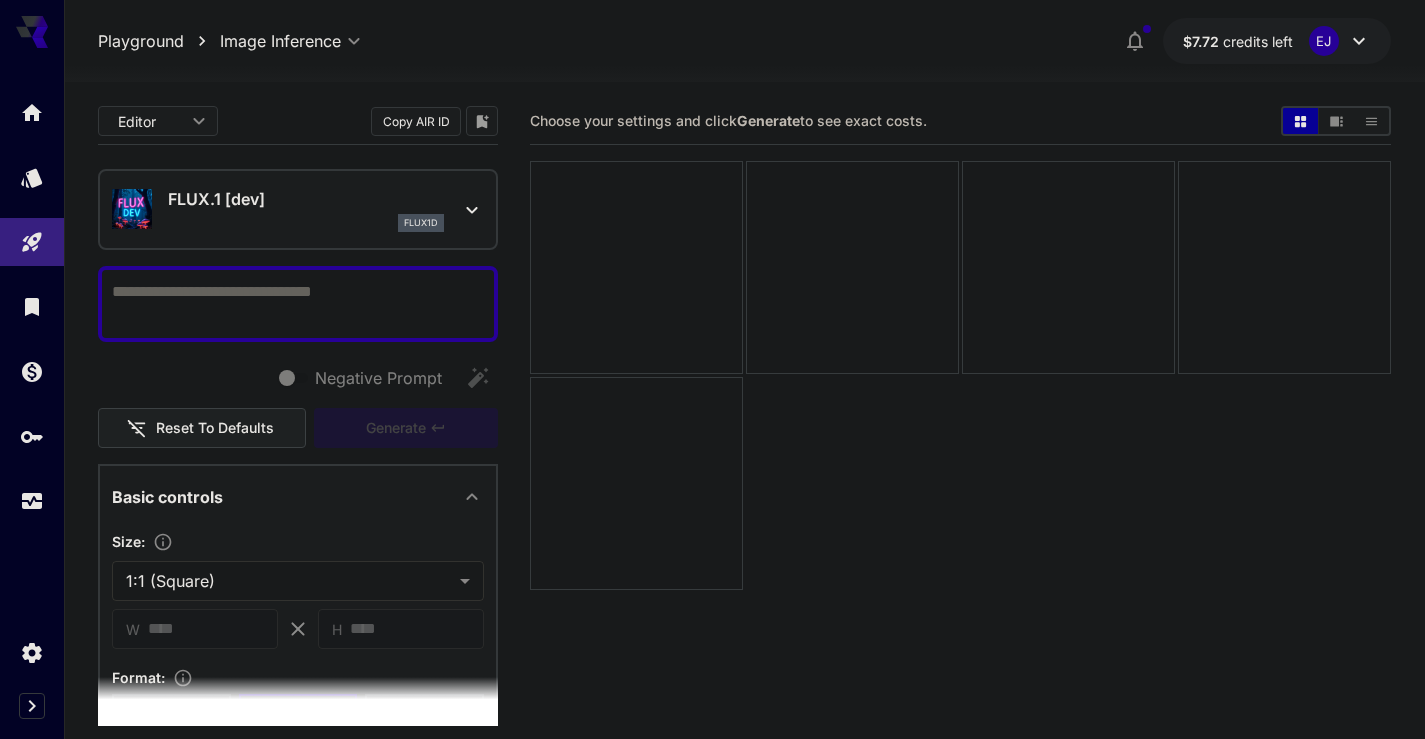 click on "flux1d" at bounding box center (306, 223) 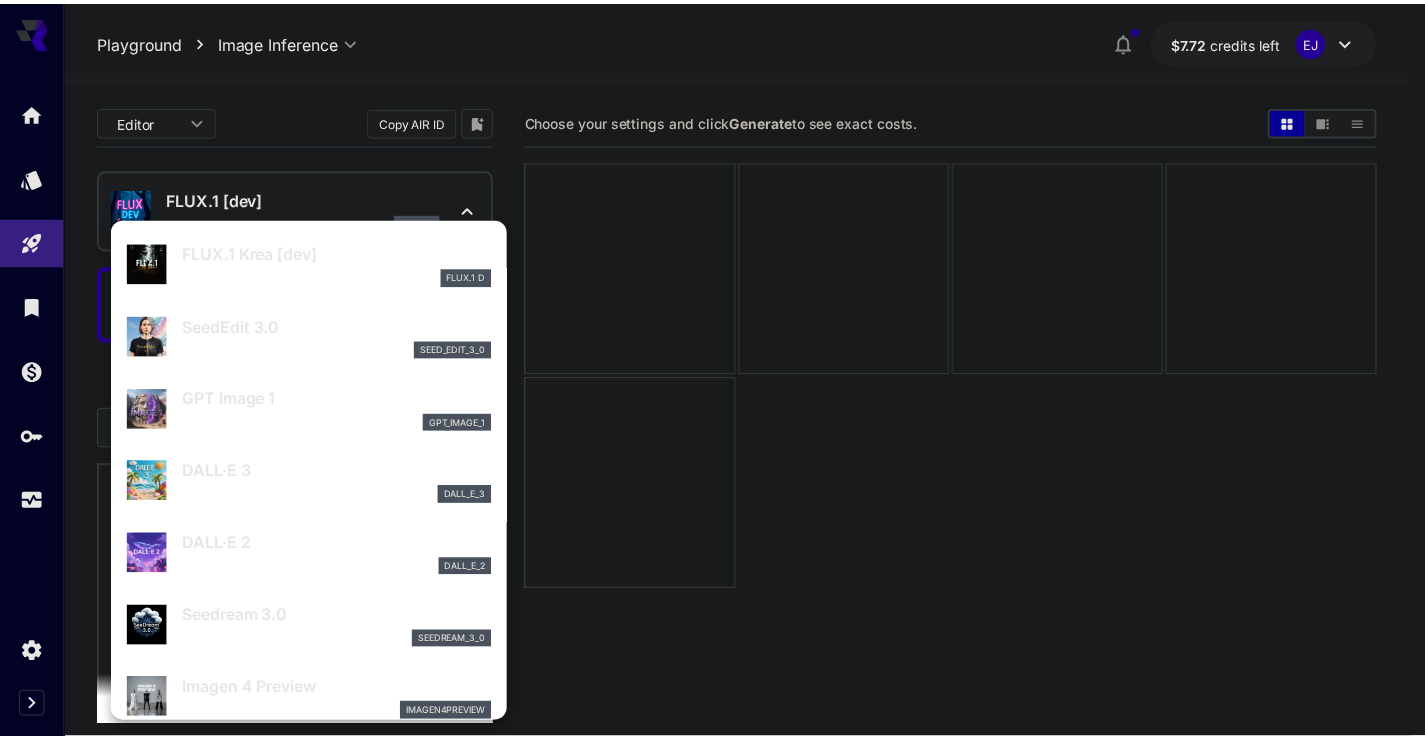 scroll, scrollTop: 240, scrollLeft: 0, axis: vertical 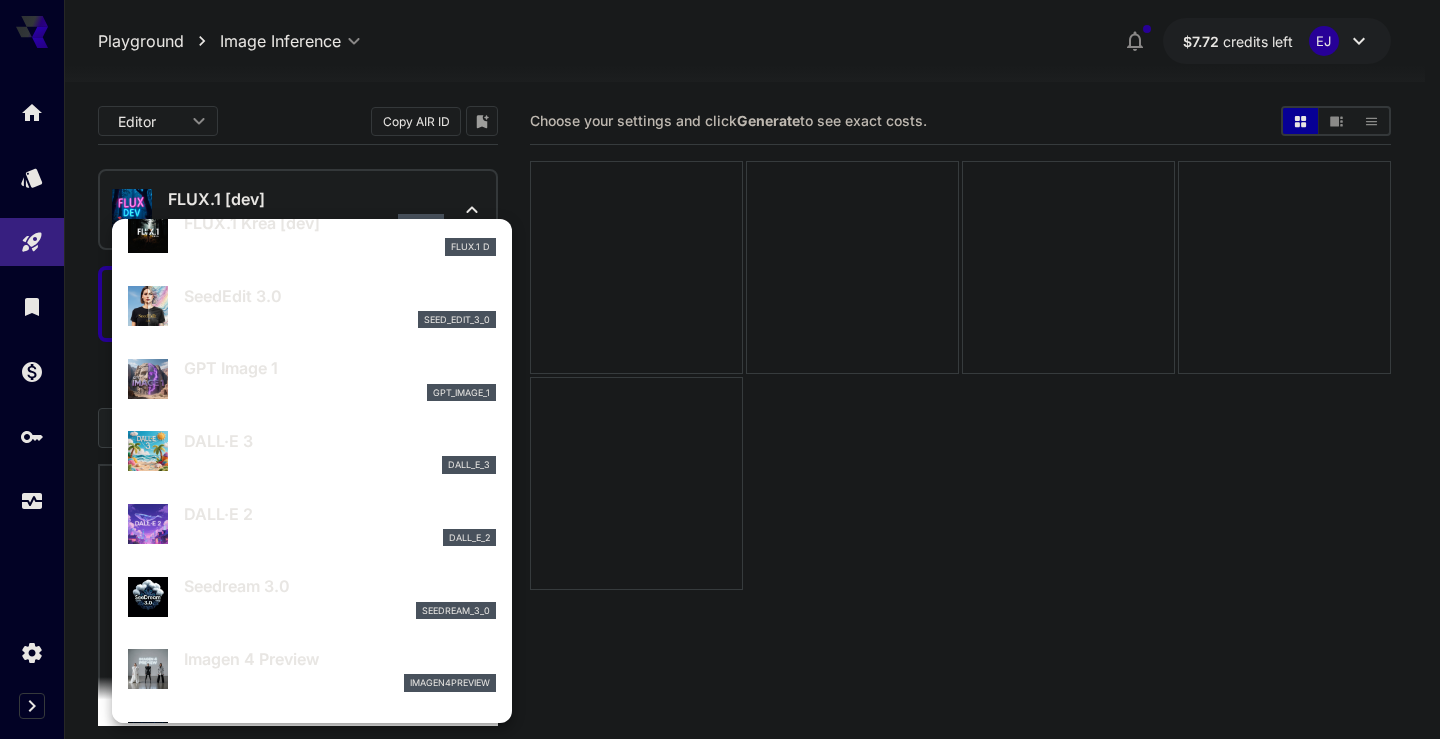 click on "Seedream 3.0" at bounding box center [340, 586] 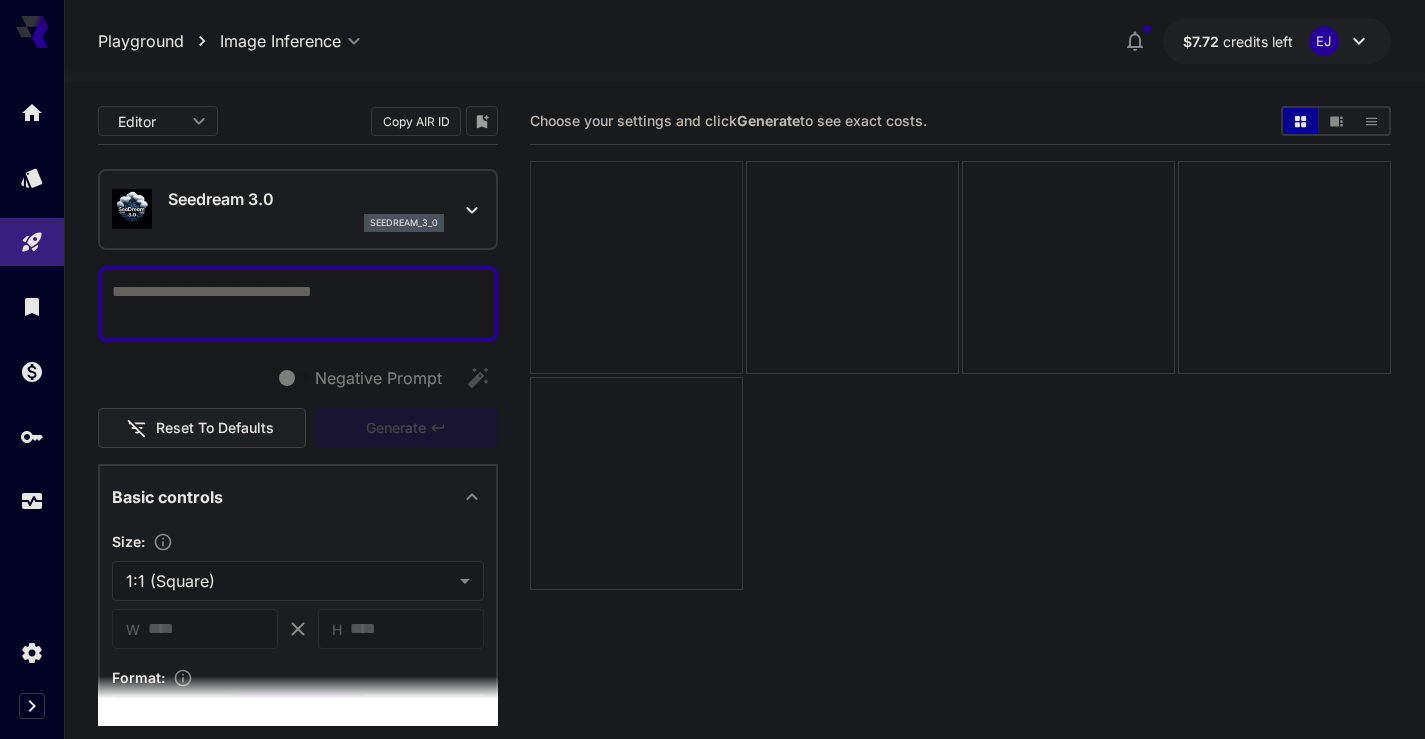 drag, startPoint x: 286, startPoint y: 292, endPoint x: 557, endPoint y: 241, distance: 275.75714 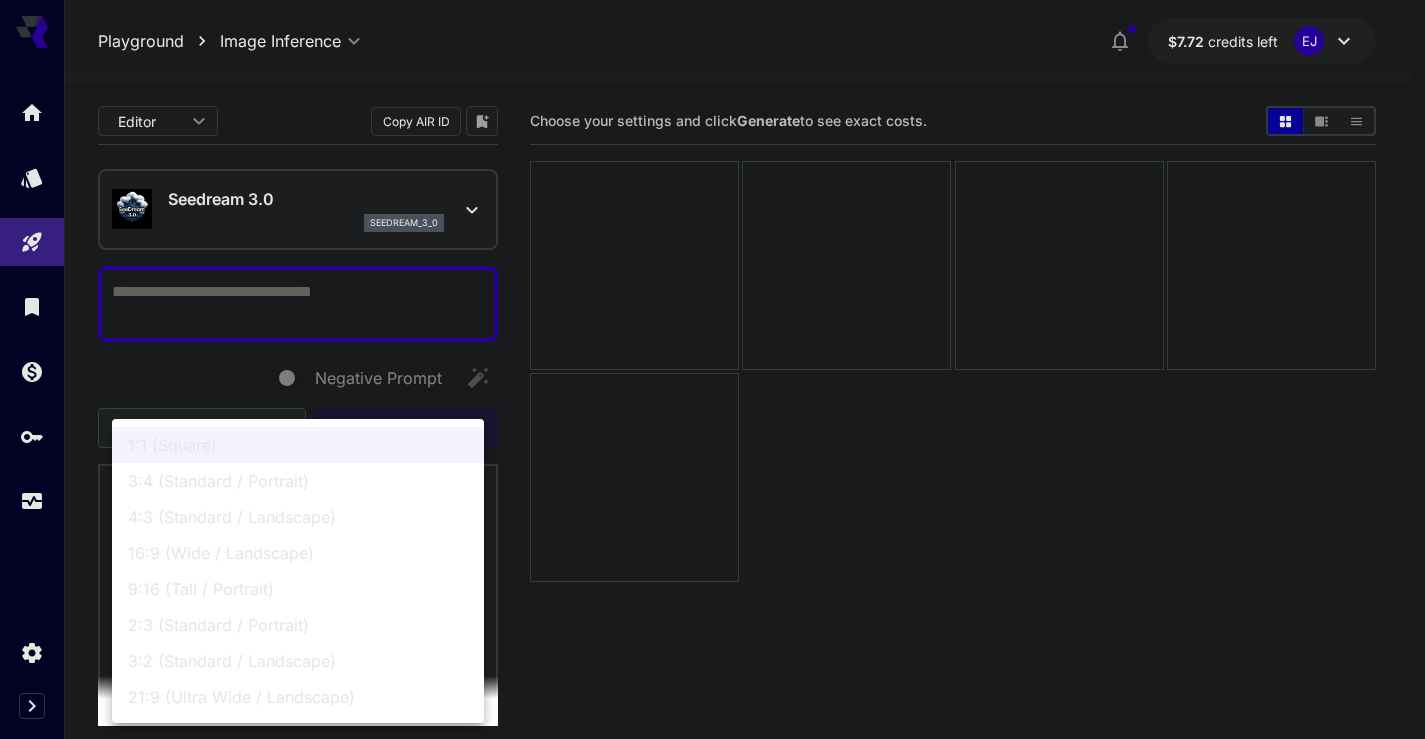 click on "**********" at bounding box center (712, 448) 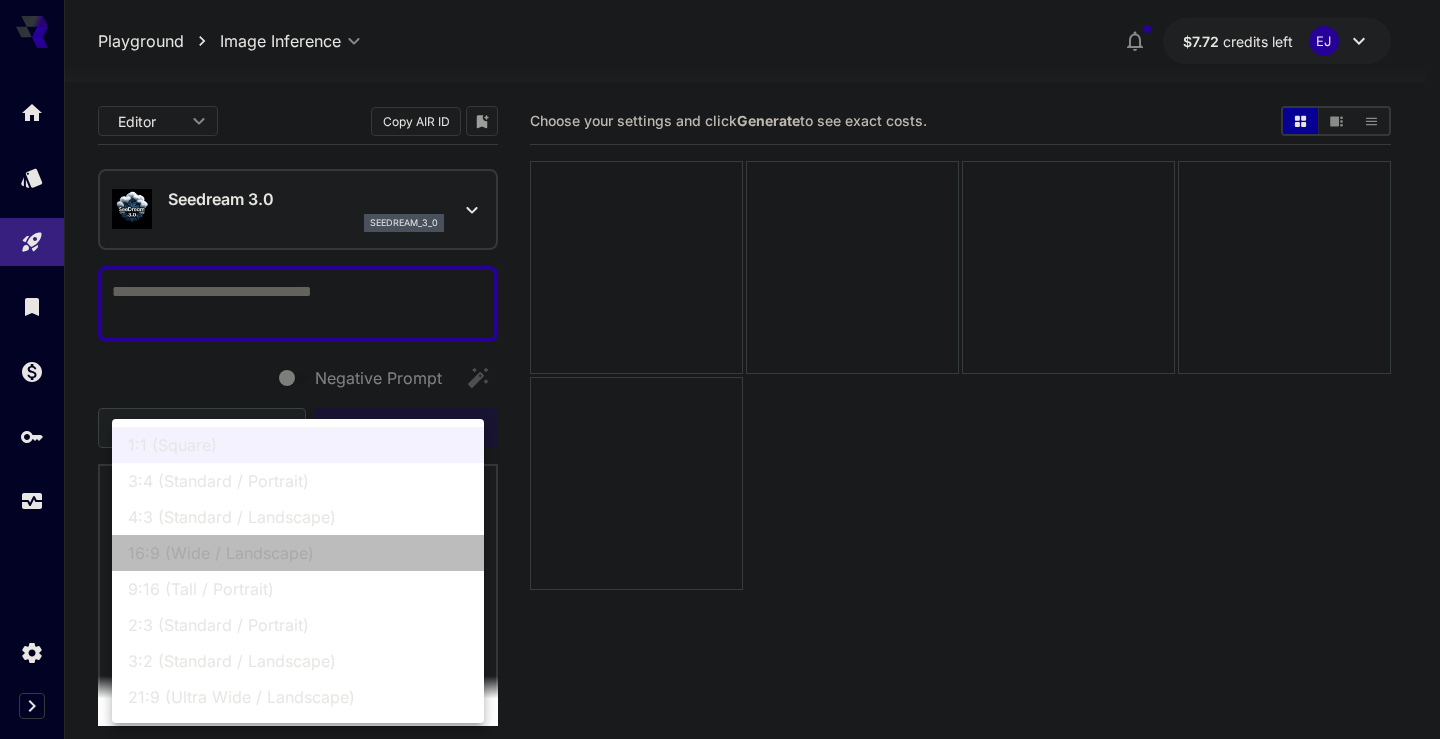 click on "16:9 (Wide / Landscape)" at bounding box center (298, 553) 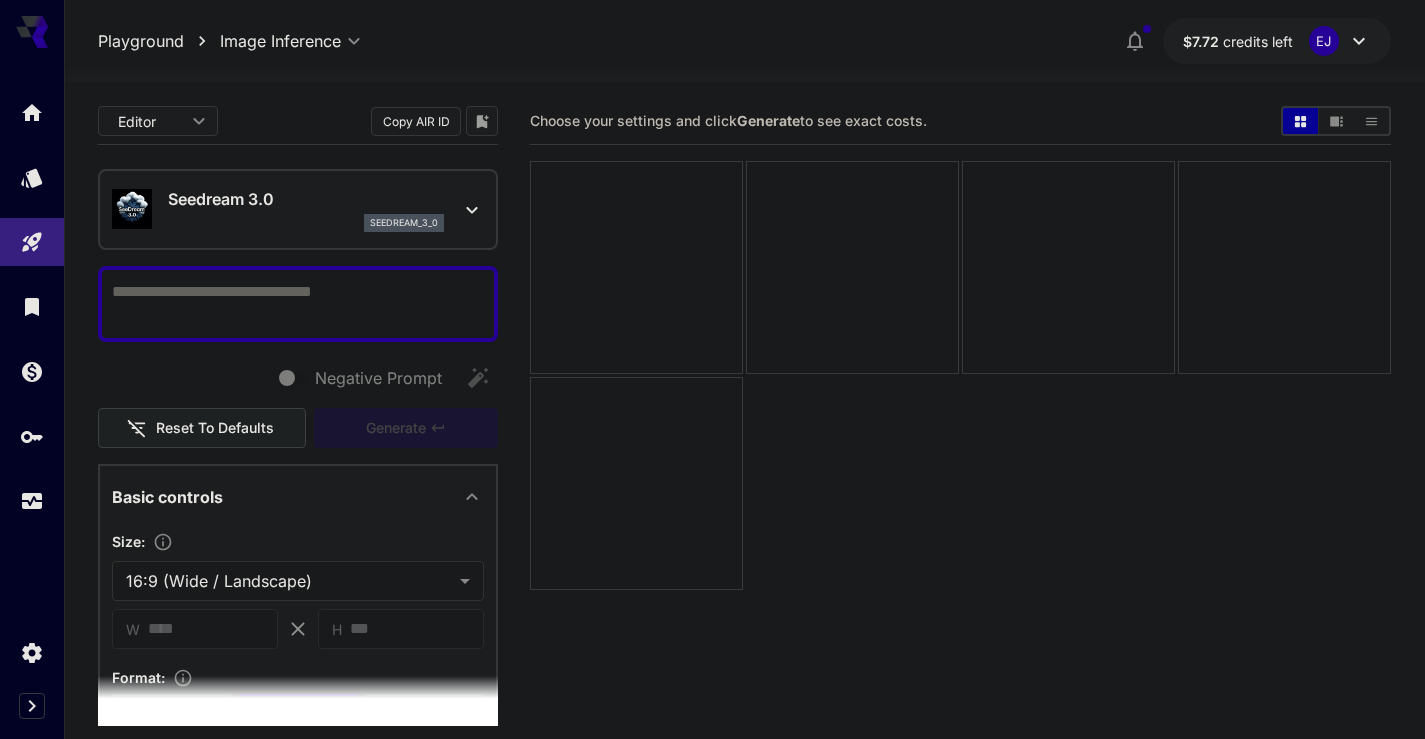 paste on "**********" 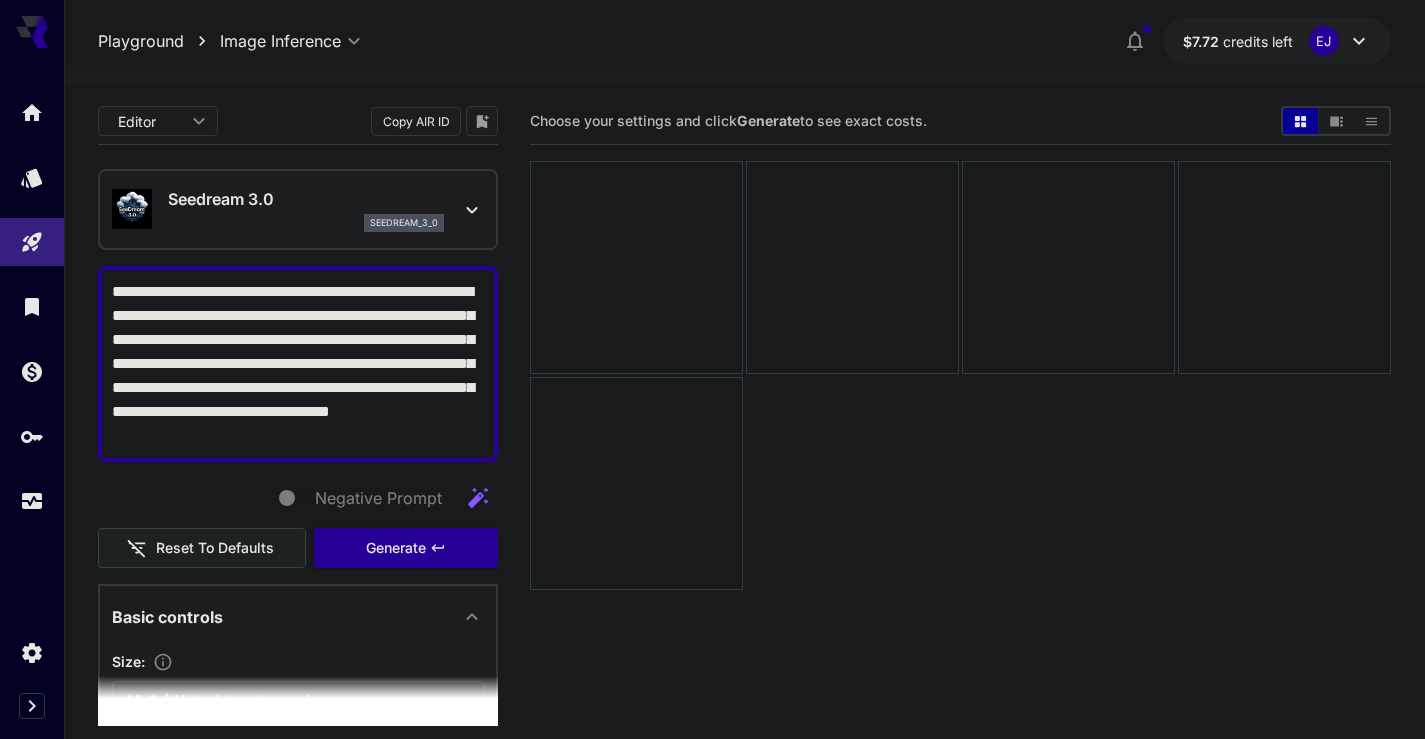 click on "**********" at bounding box center [298, 364] 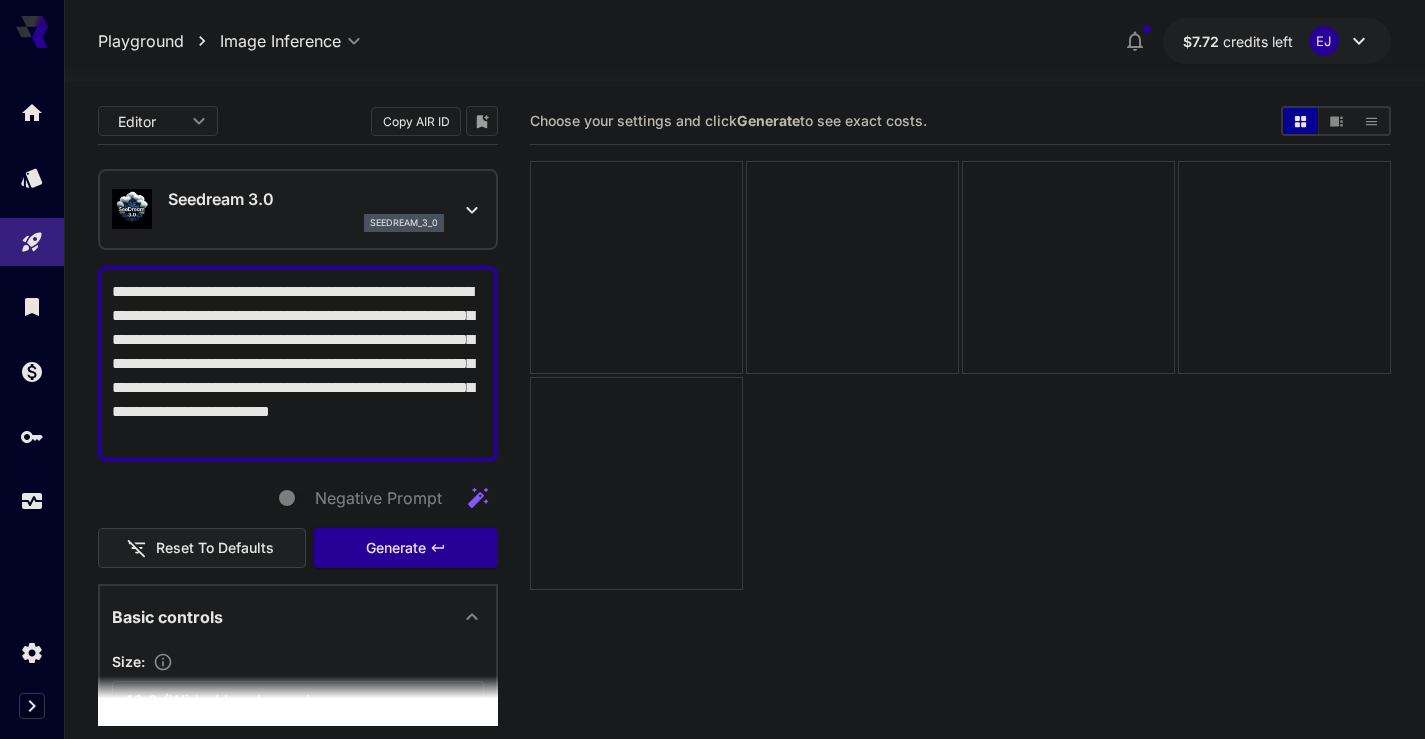 click on "**********" at bounding box center [298, 364] 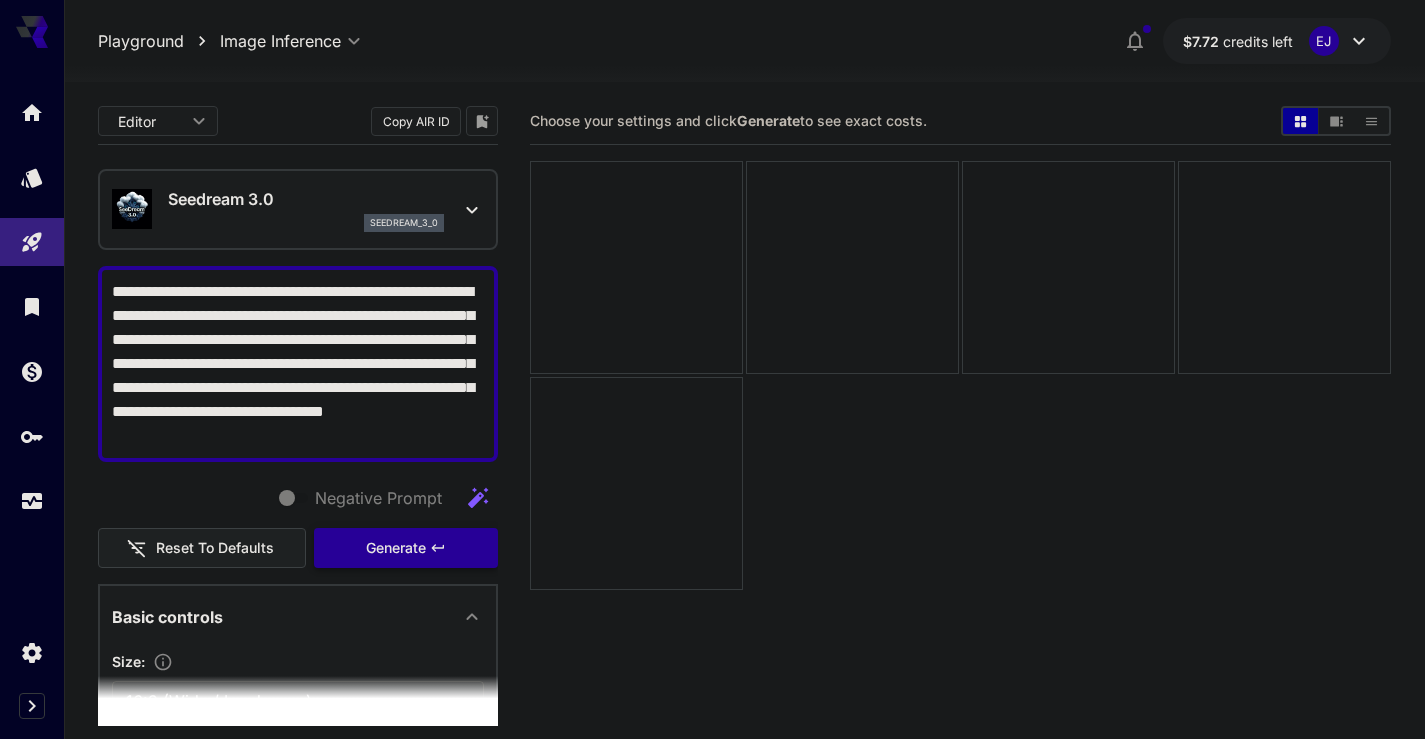 scroll, scrollTop: 240, scrollLeft: 0, axis: vertical 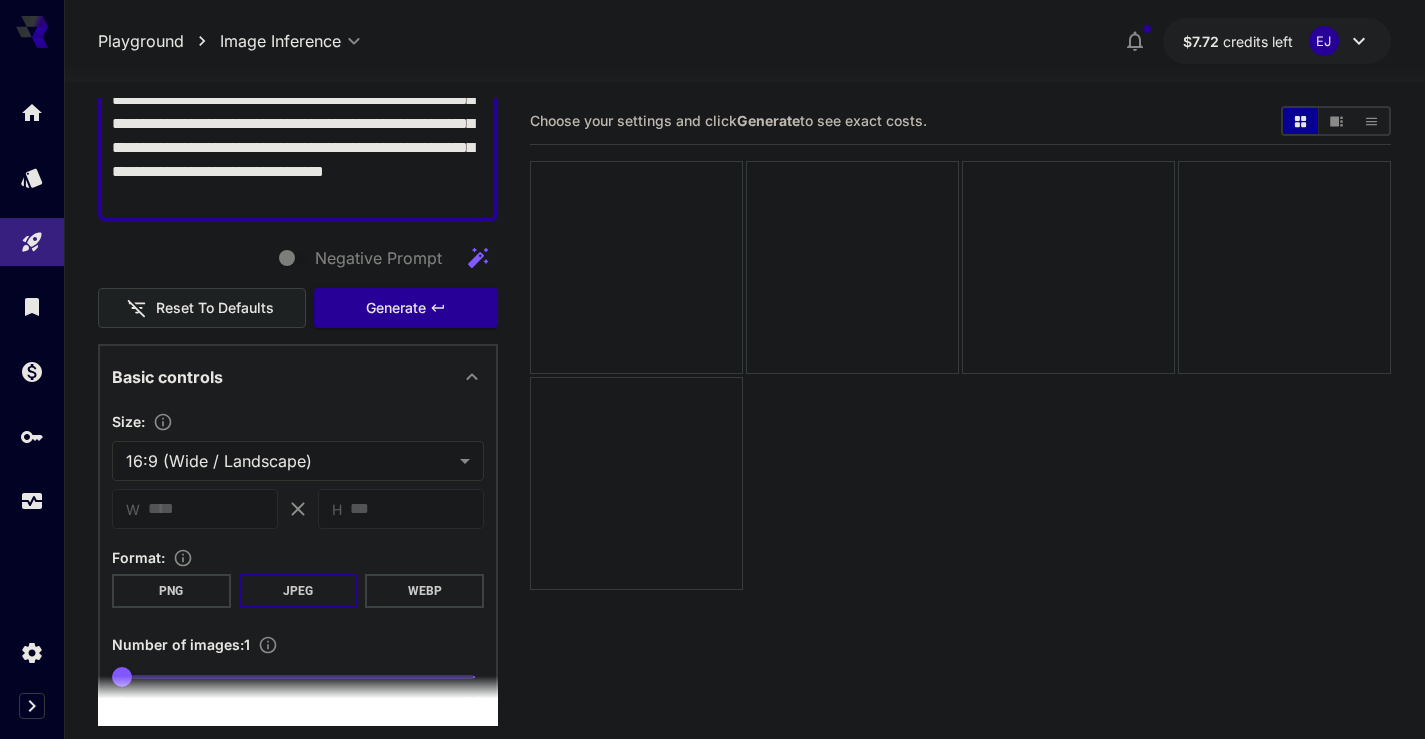 click on "PNG" at bounding box center (171, 591) 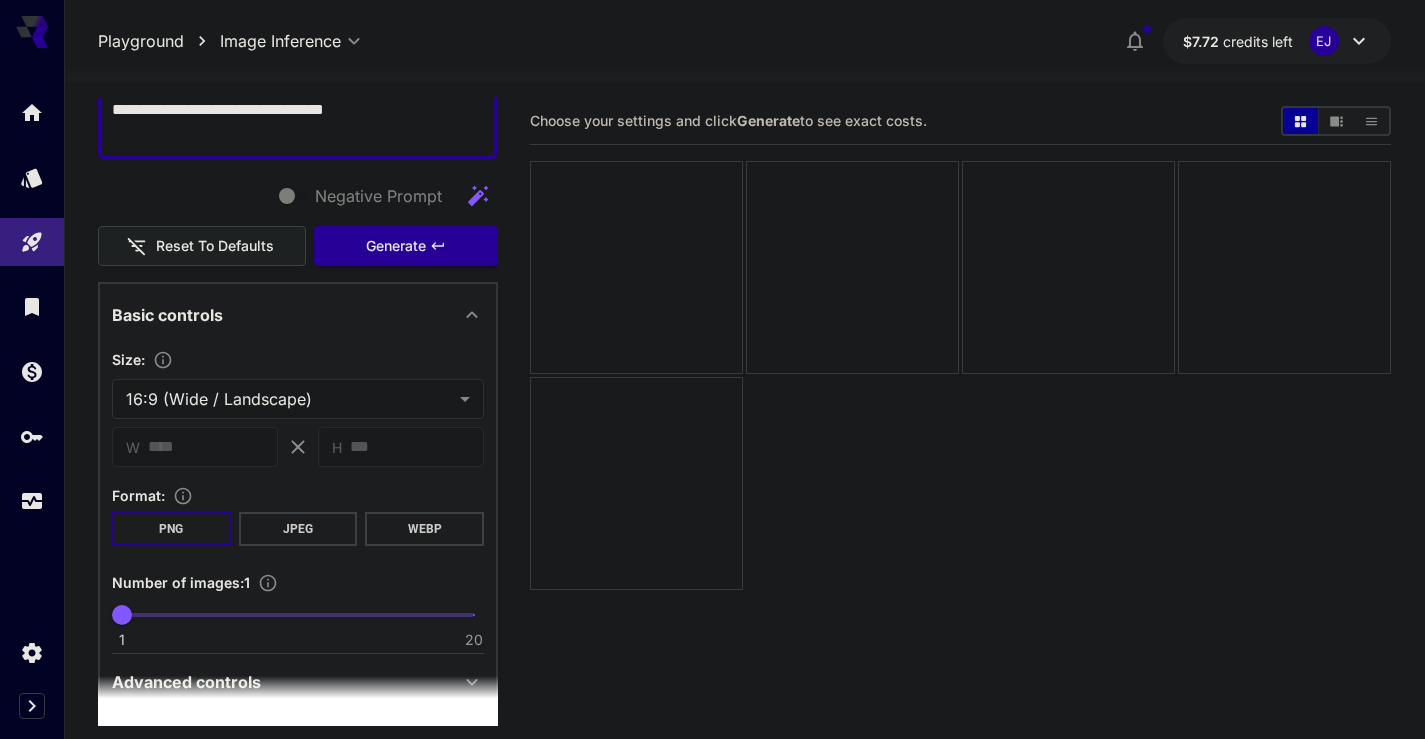 scroll, scrollTop: 392, scrollLeft: 0, axis: vertical 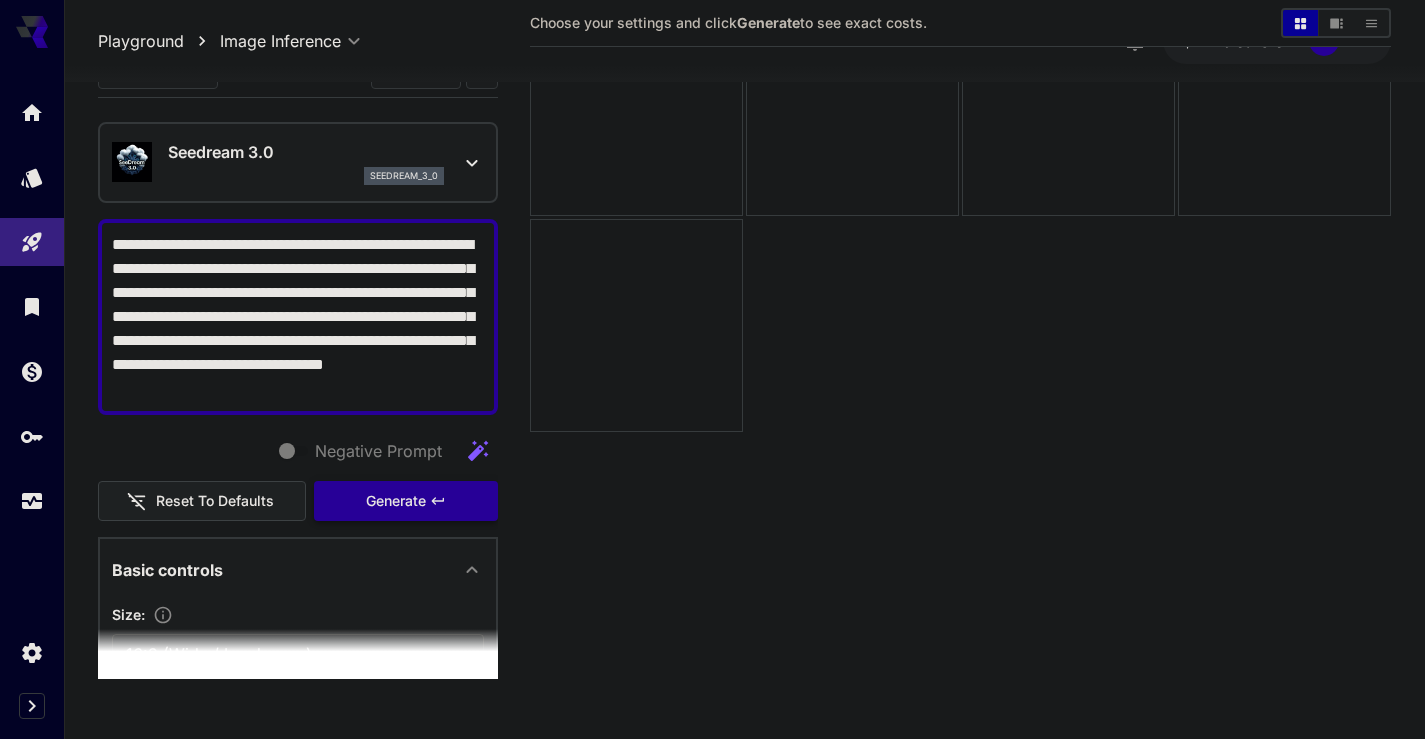 click on "Generate" at bounding box center (406, 501) 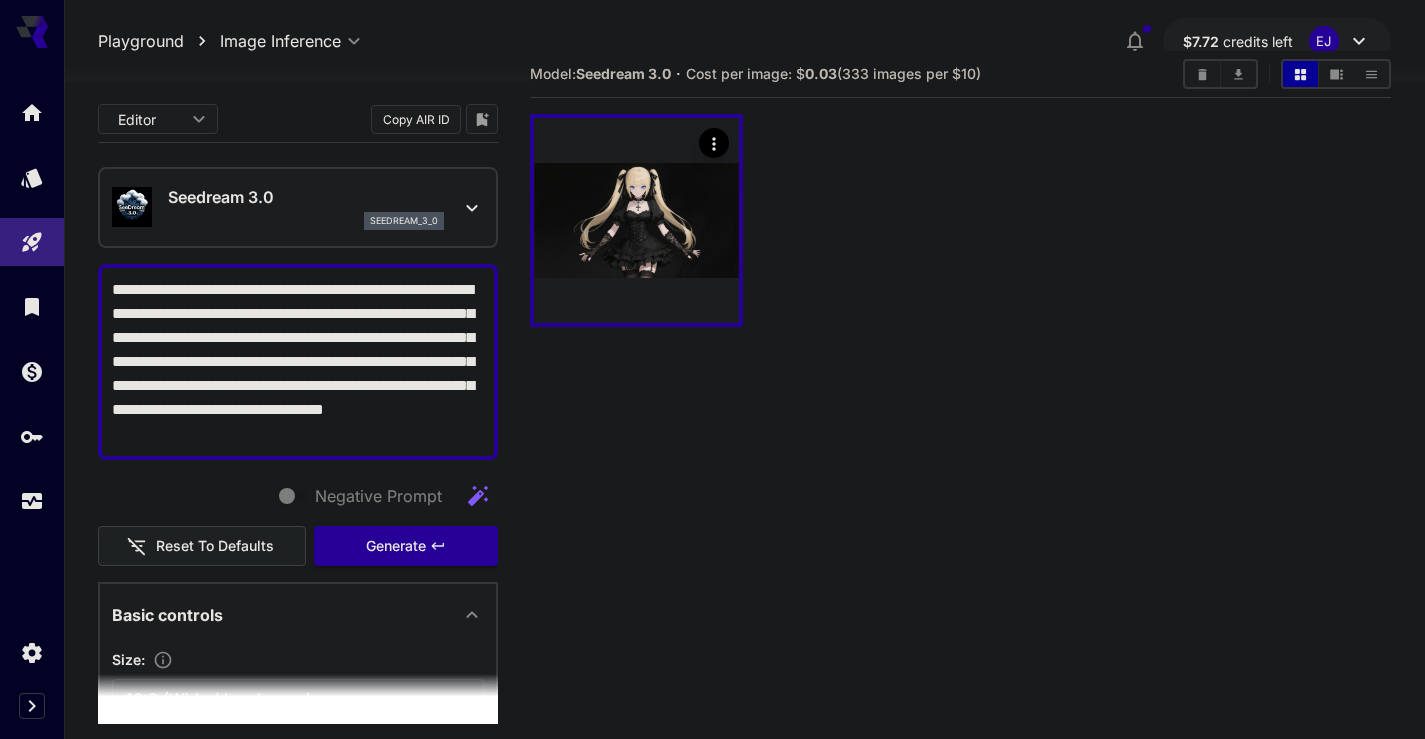 scroll, scrollTop: 38, scrollLeft: 0, axis: vertical 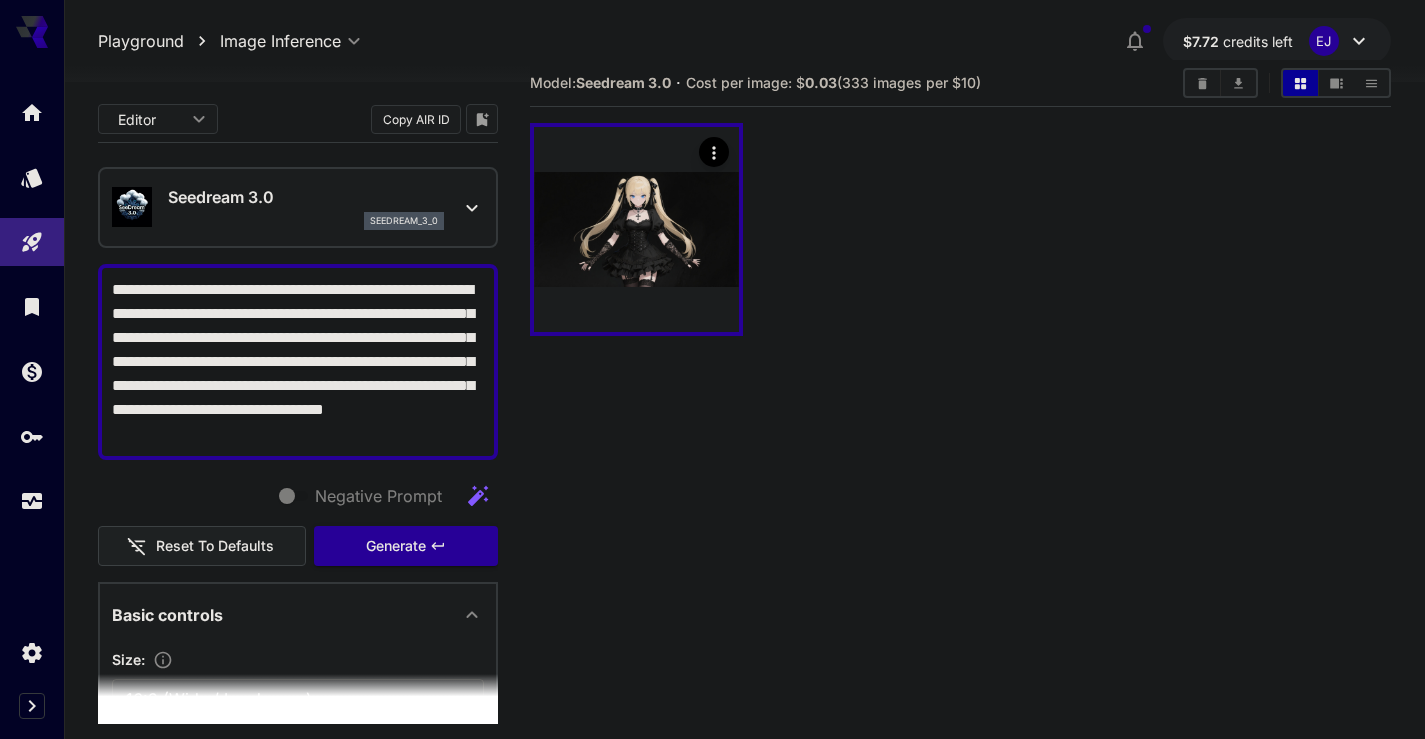 click on "**********" at bounding box center (298, 362) 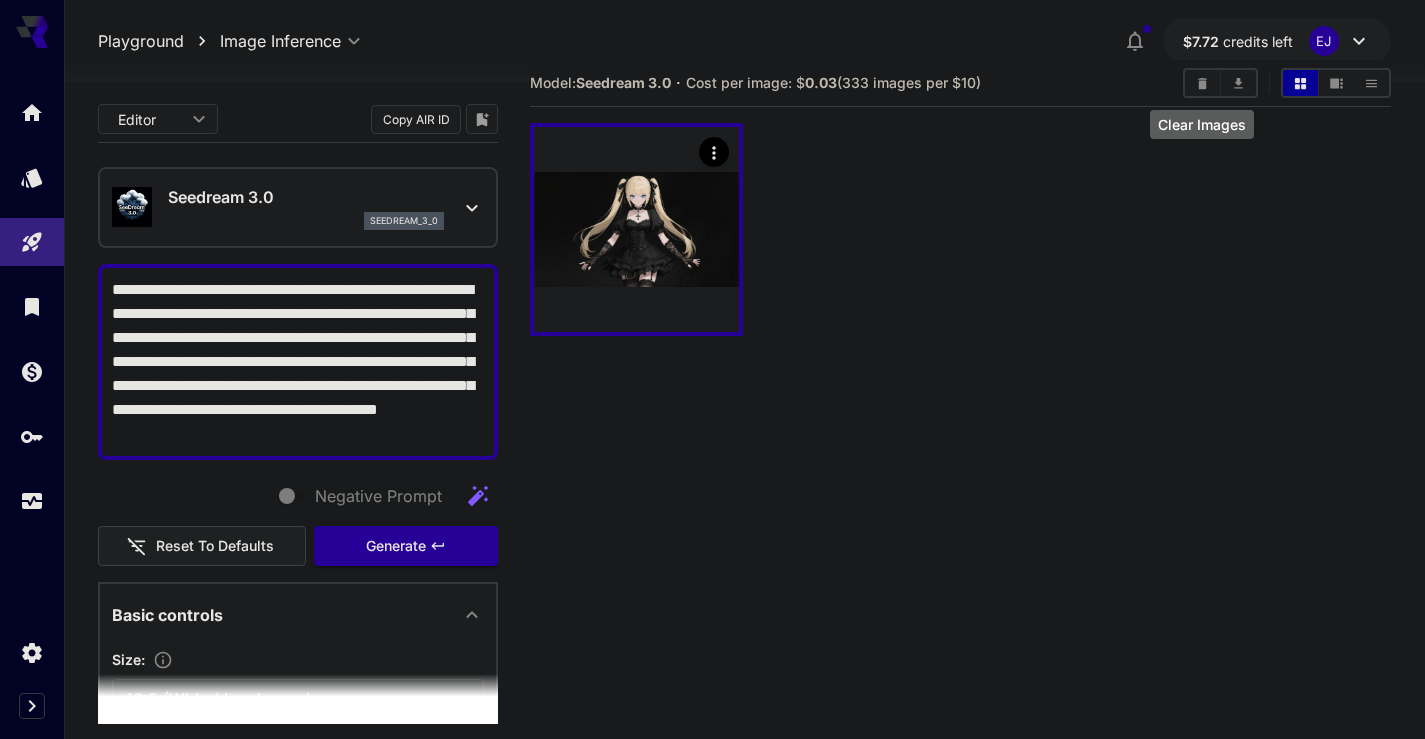 type on "**********" 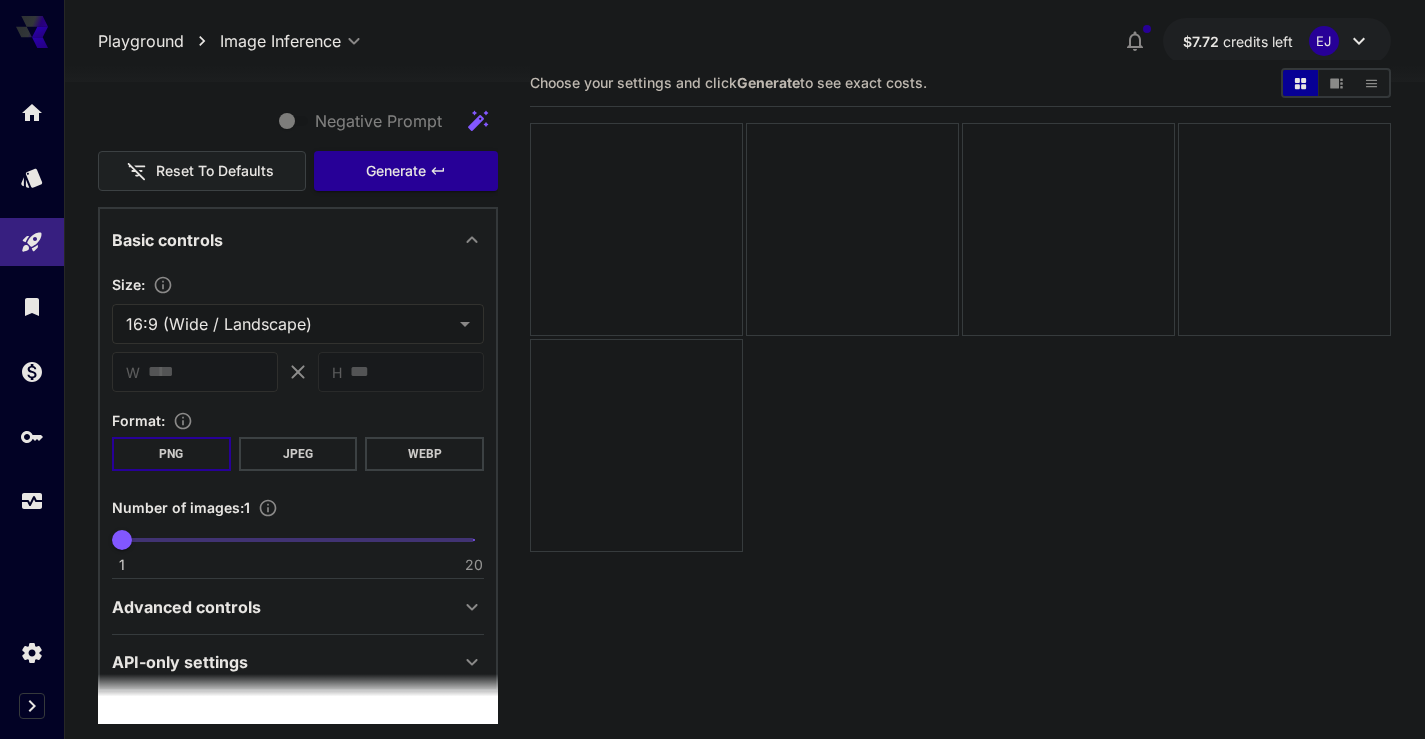 scroll, scrollTop: 392, scrollLeft: 0, axis: vertical 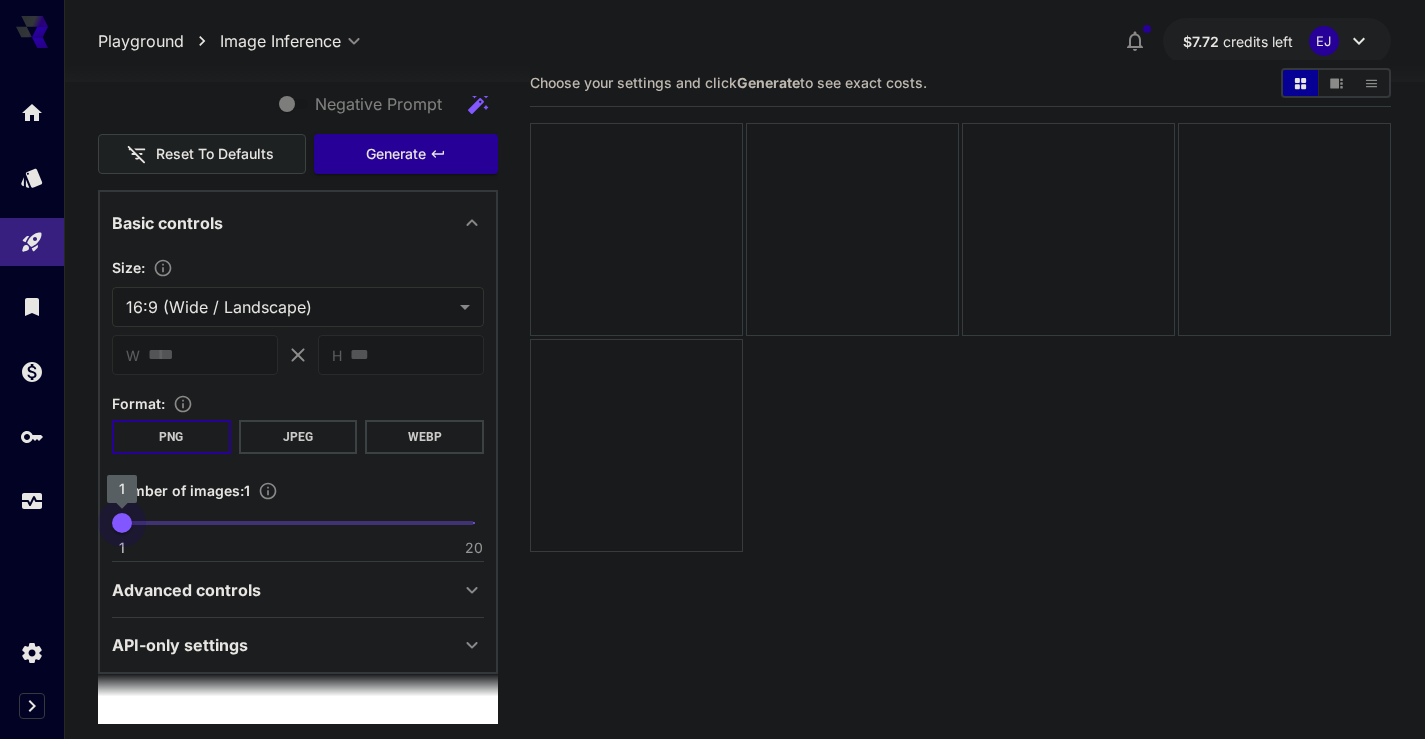 type on "*" 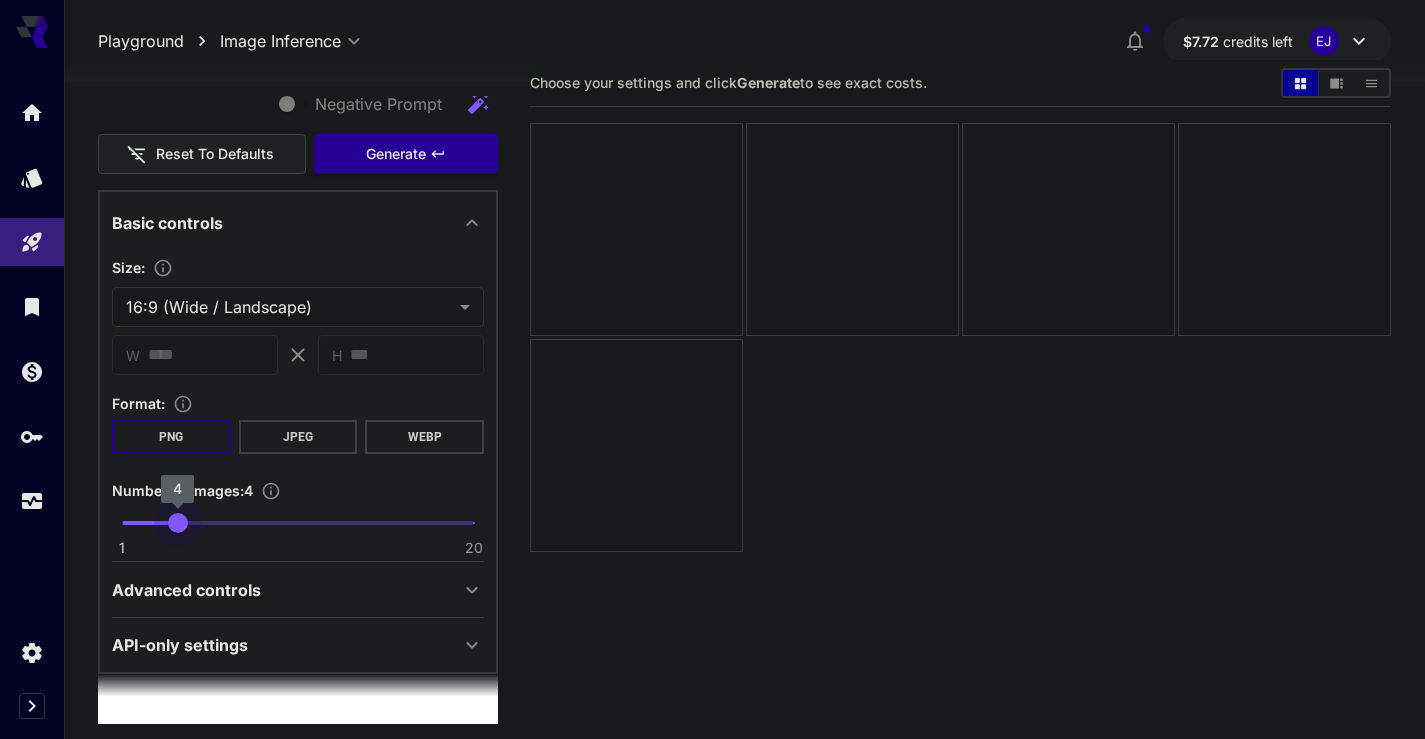 drag, startPoint x: 117, startPoint y: 522, endPoint x: 185, endPoint y: 516, distance: 68.26419 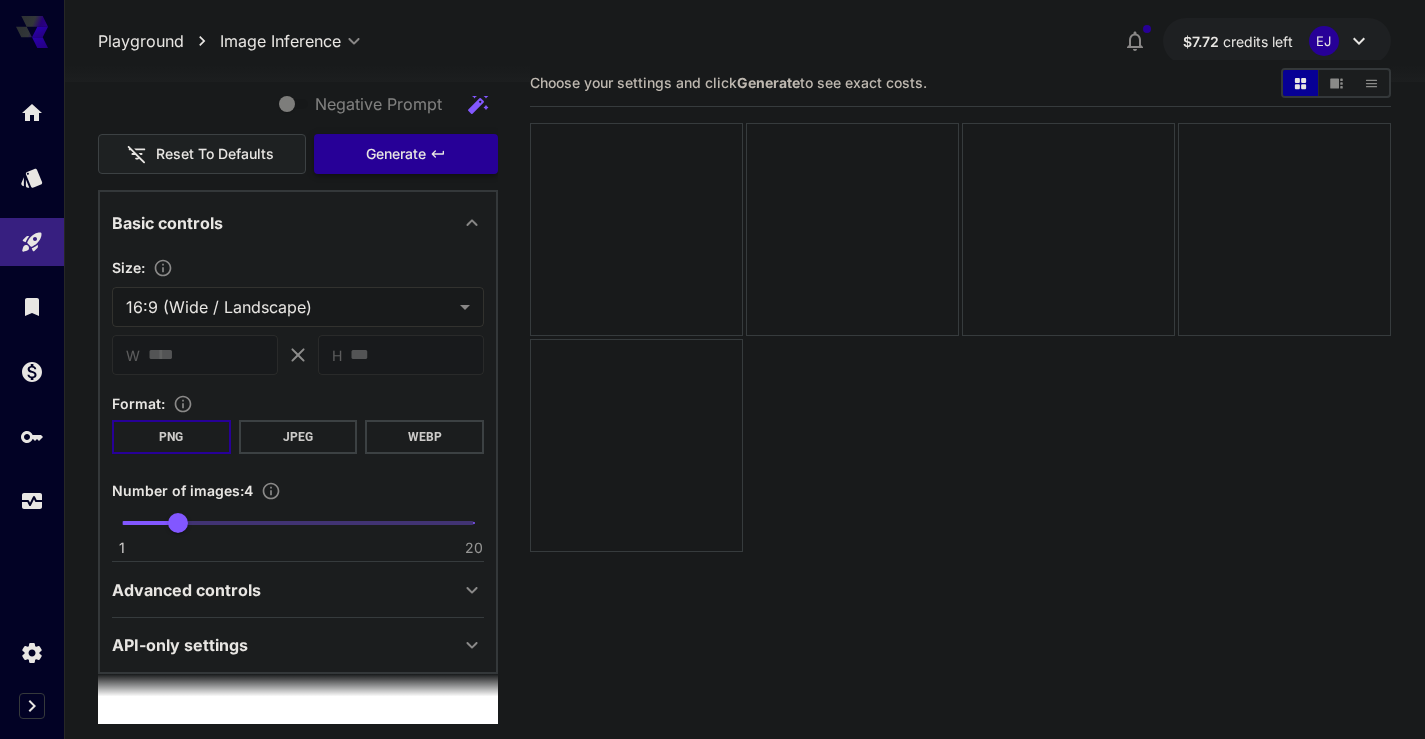 click on "Generate" at bounding box center (396, 154) 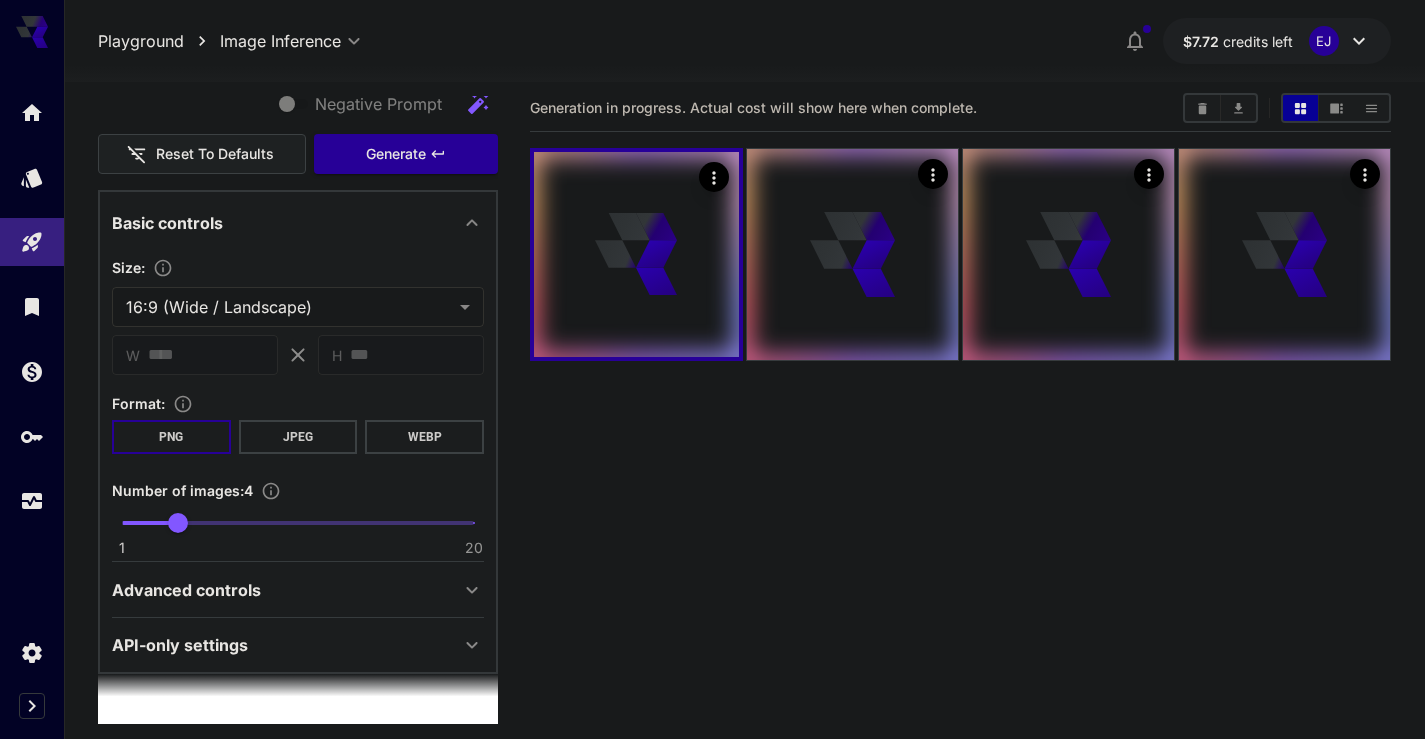 scroll, scrollTop: 0, scrollLeft: 0, axis: both 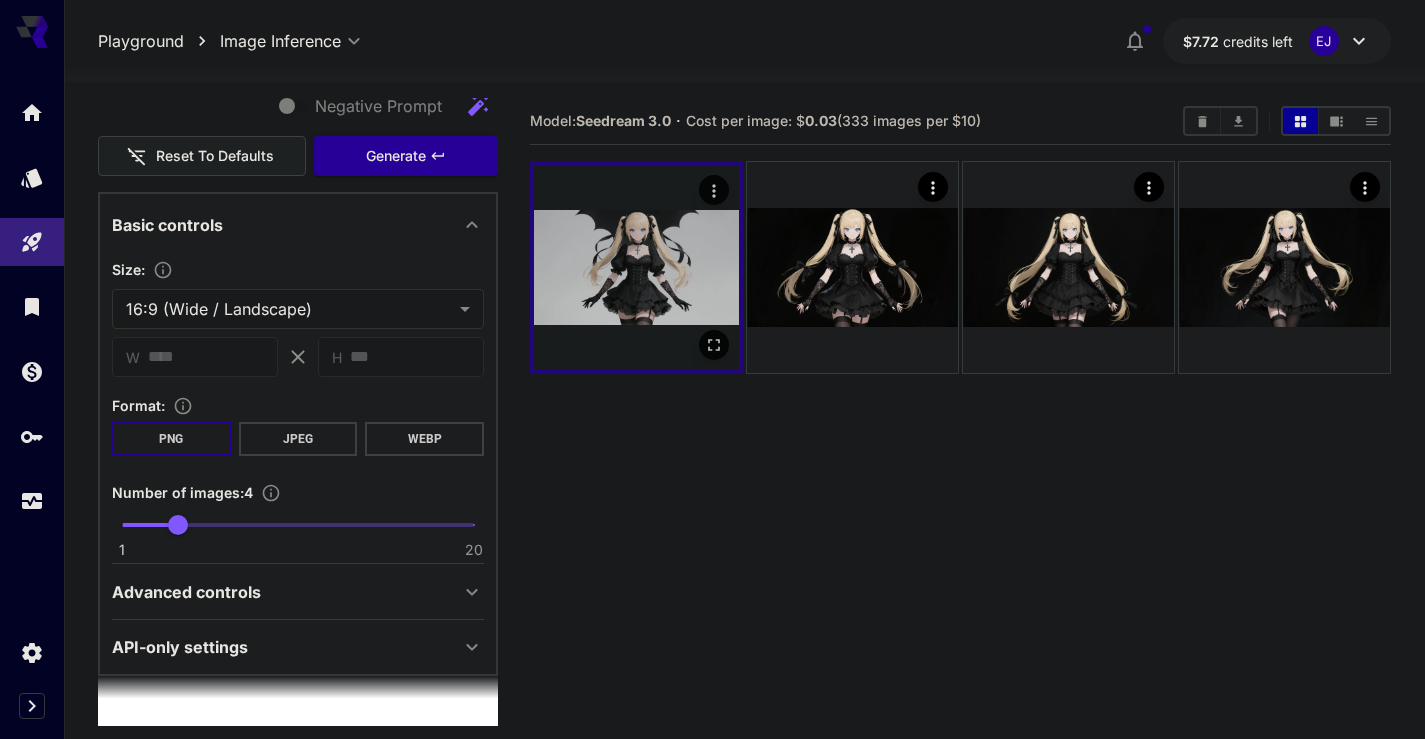click at bounding box center (636, 267) 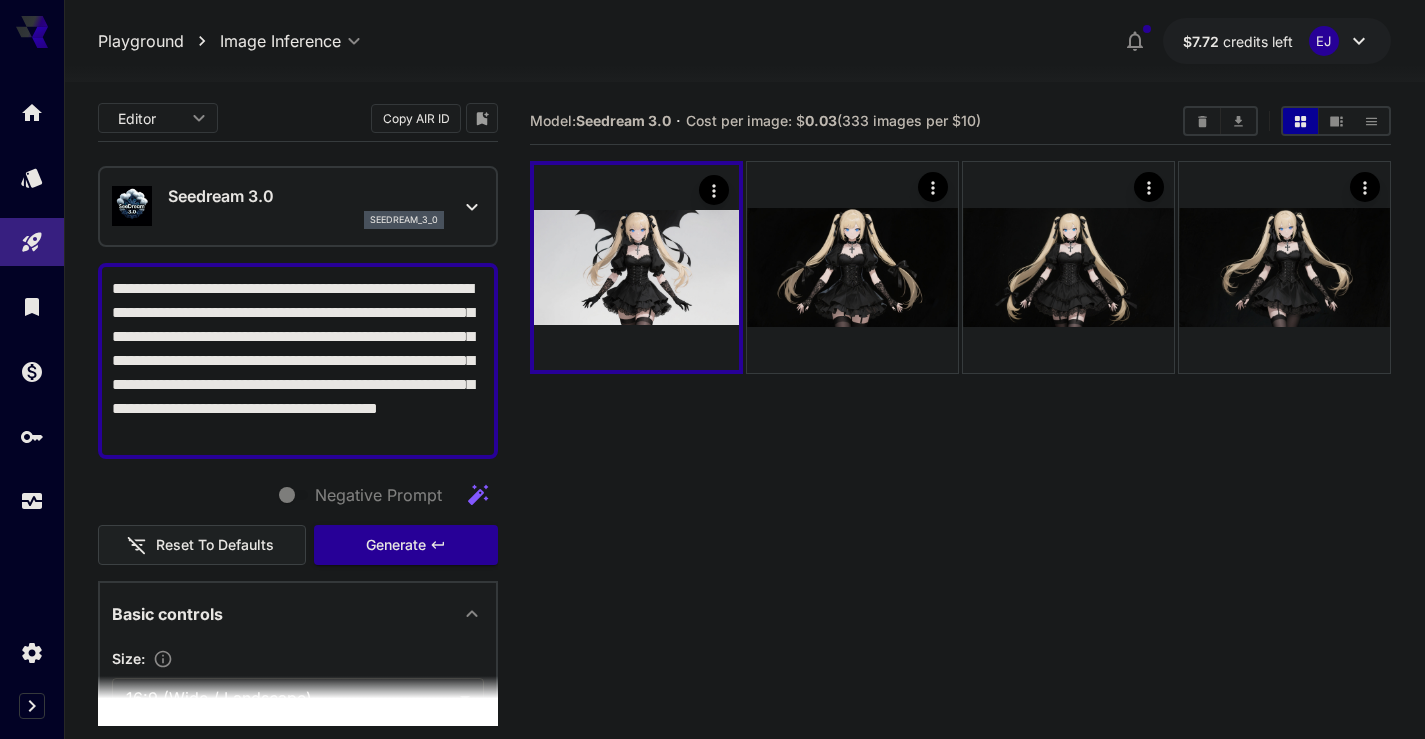 scroll, scrollTop: 0, scrollLeft: 0, axis: both 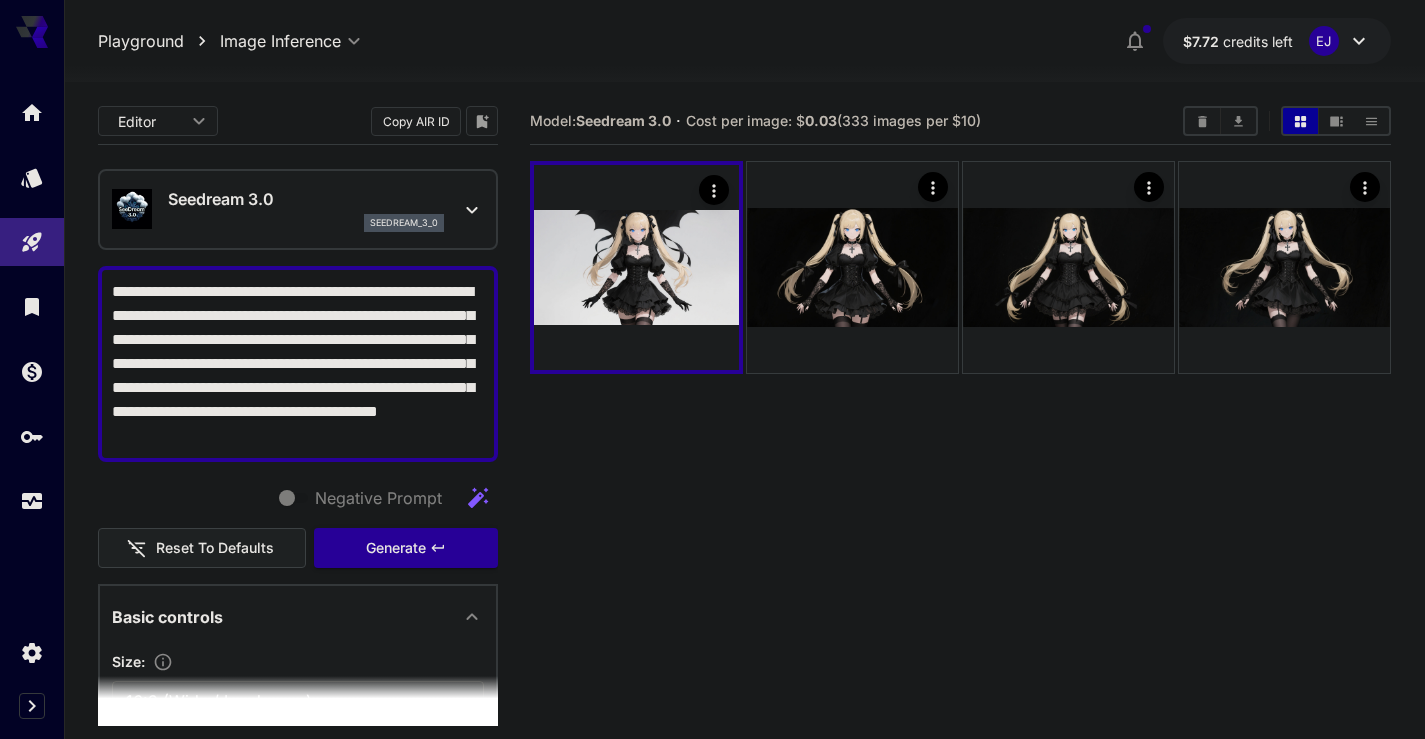 click on "**********" at bounding box center [298, 364] 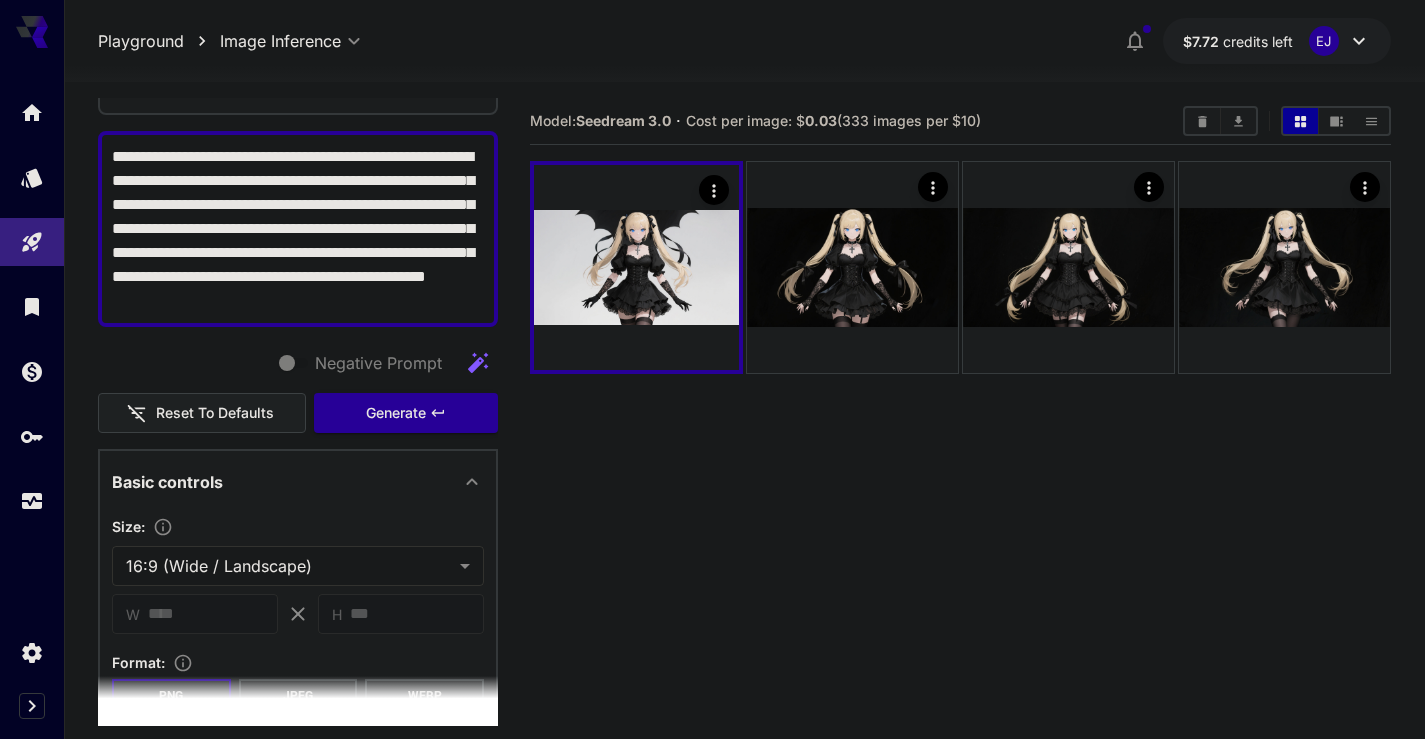 scroll, scrollTop: 392, scrollLeft: 0, axis: vertical 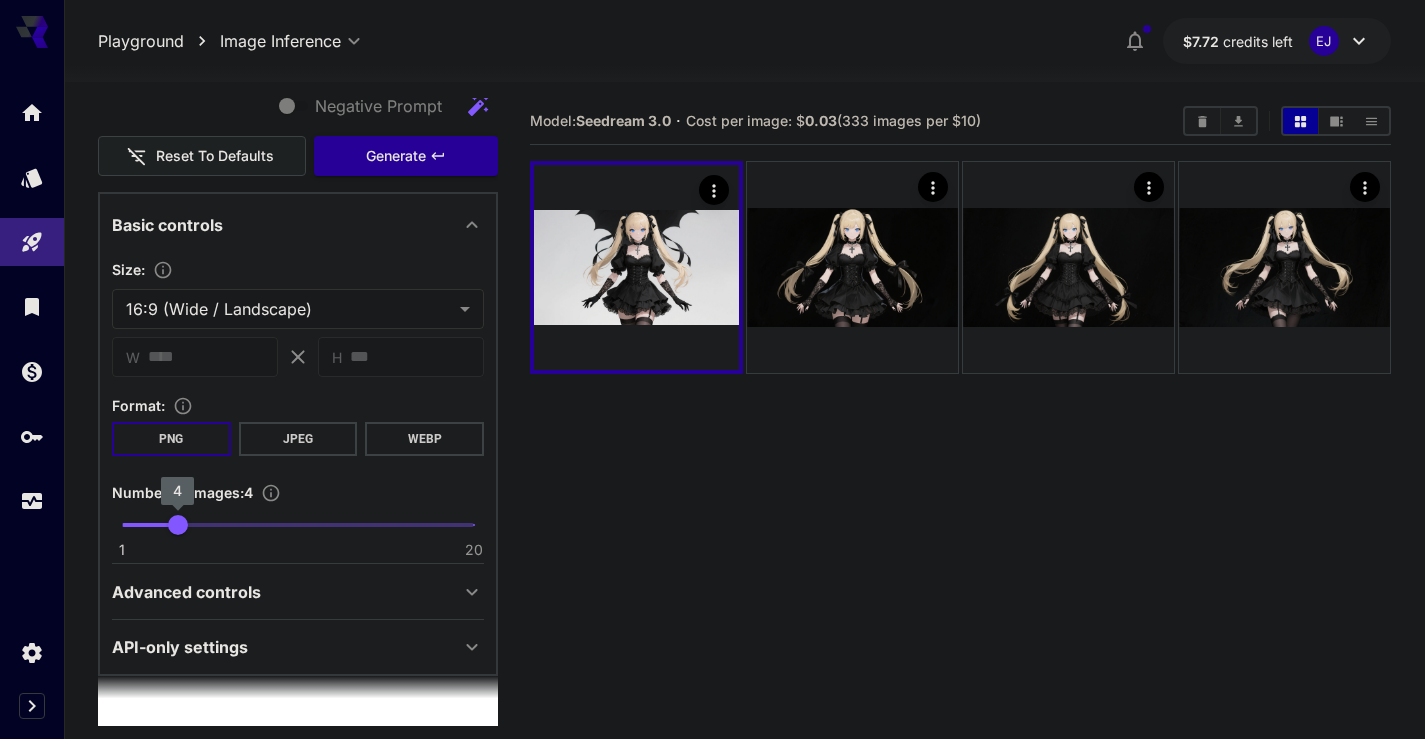 type on "**********" 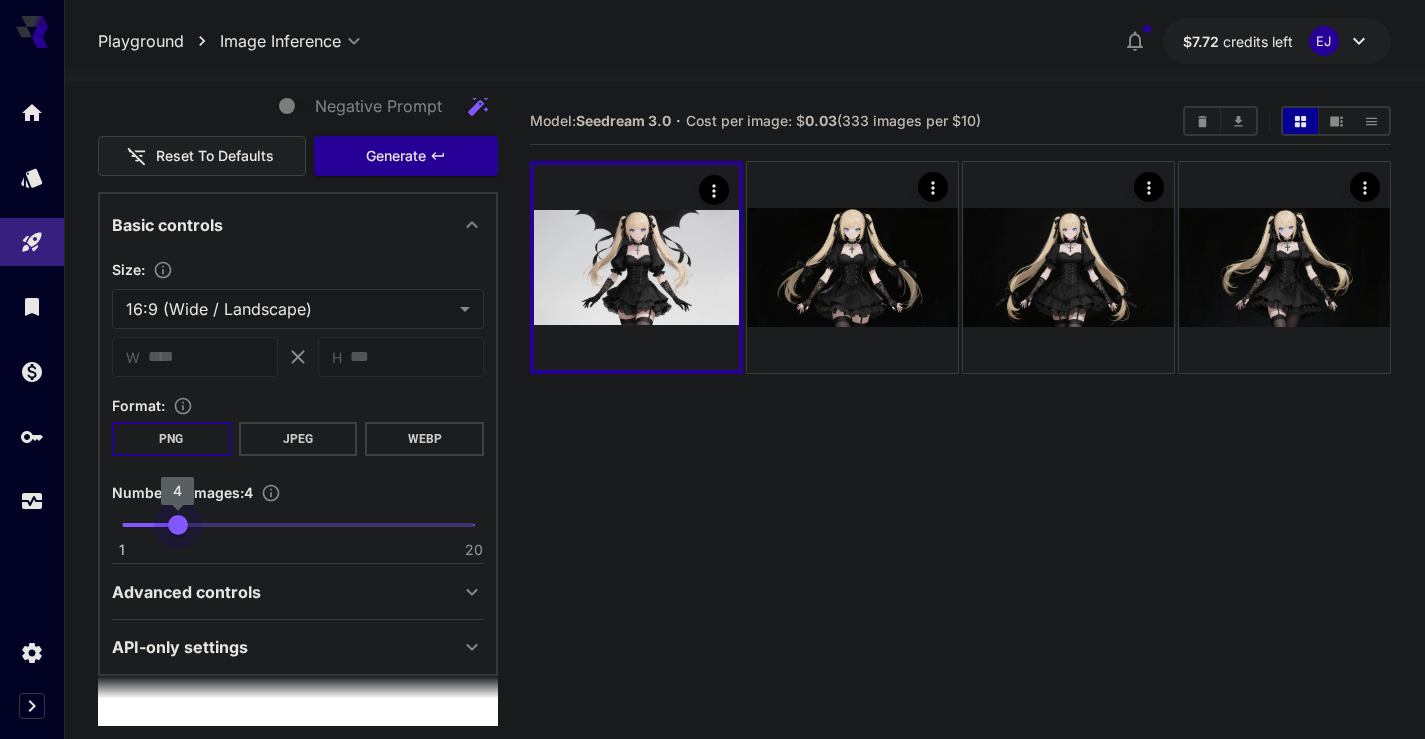 type on "*" 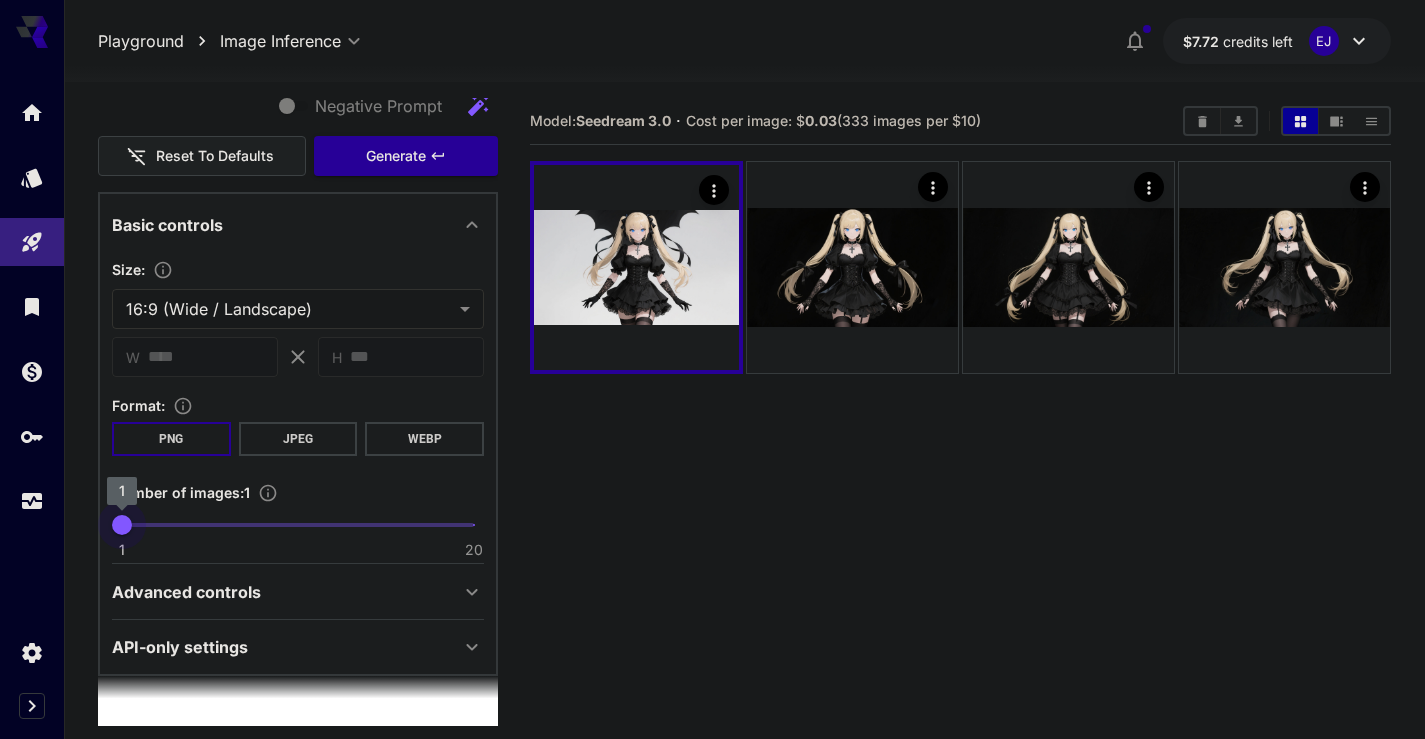 drag, startPoint x: 181, startPoint y: 539, endPoint x: 93, endPoint y: 514, distance: 91.48224 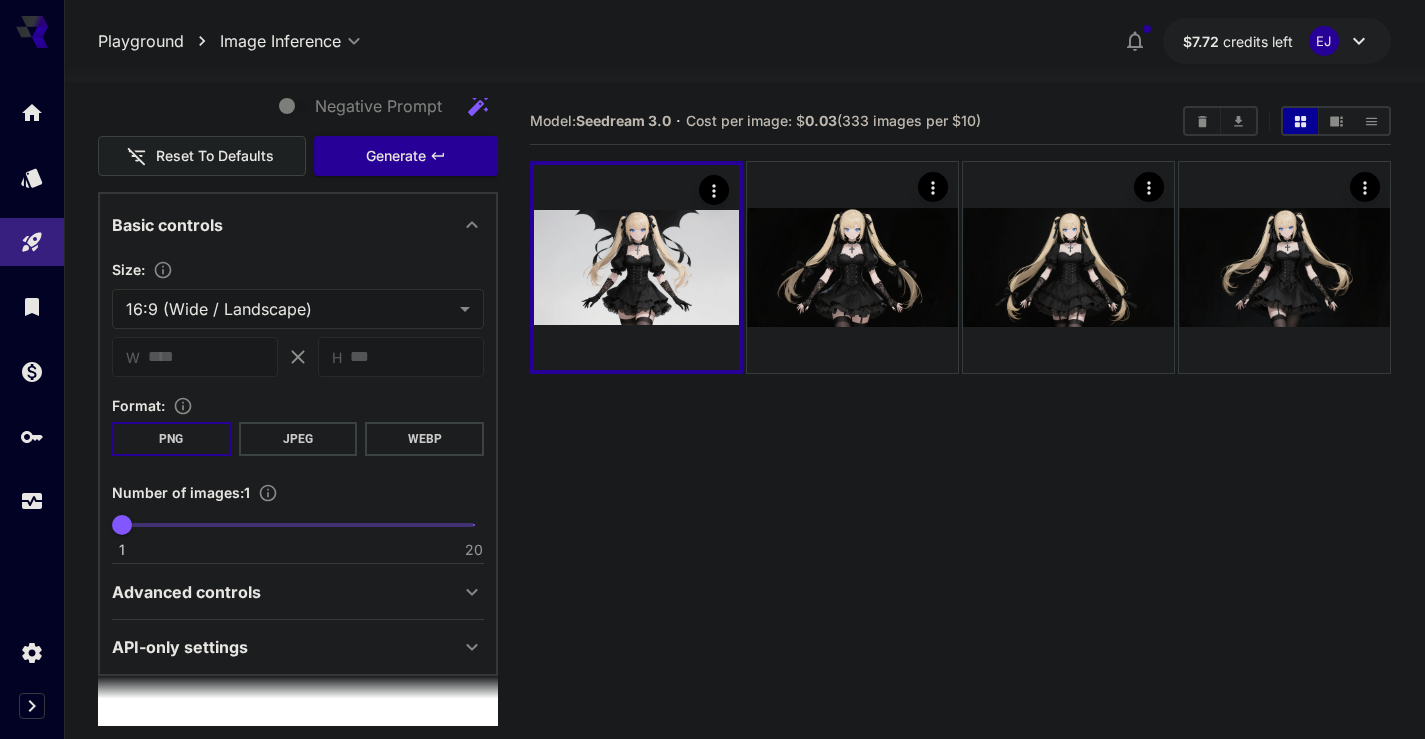 click on "Negative Prompt Reset to defaults Generate" at bounding box center [298, 131] 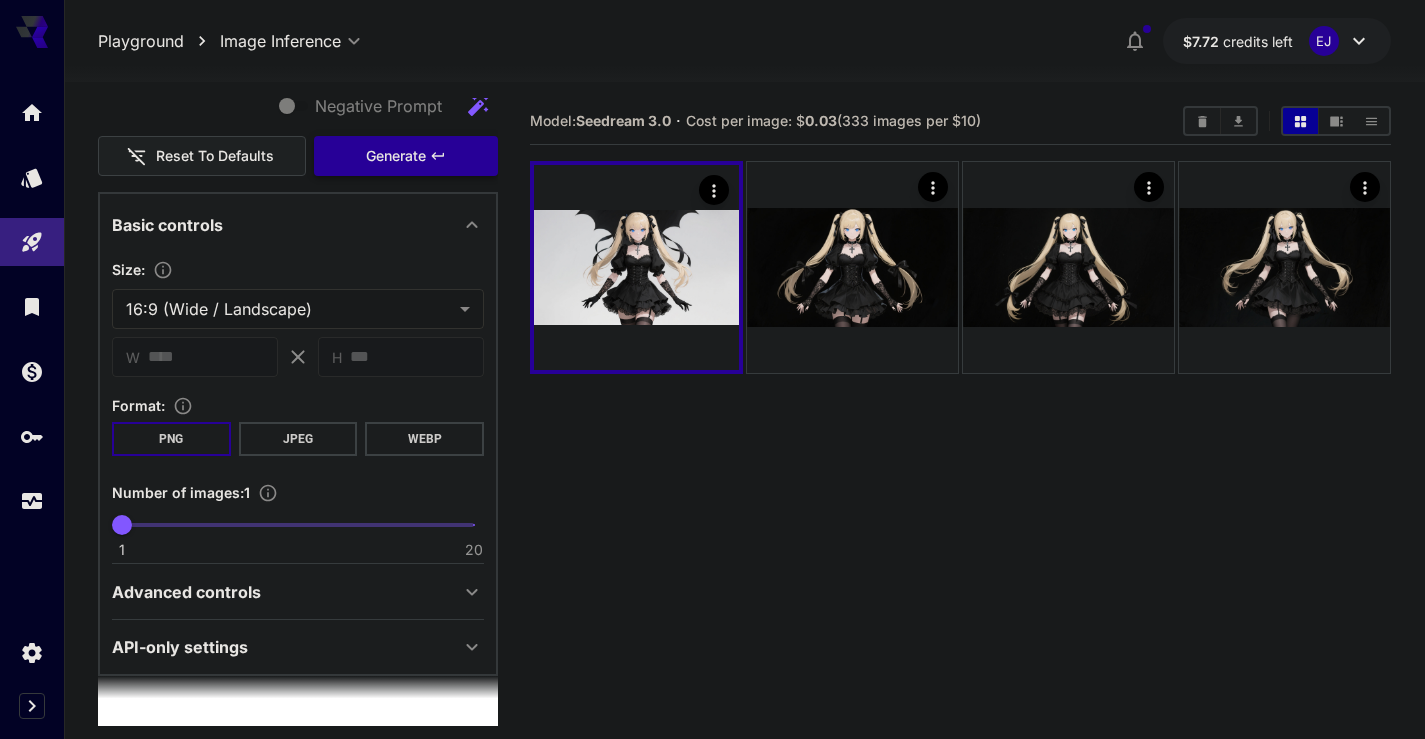 click on "Generate" at bounding box center [396, 156] 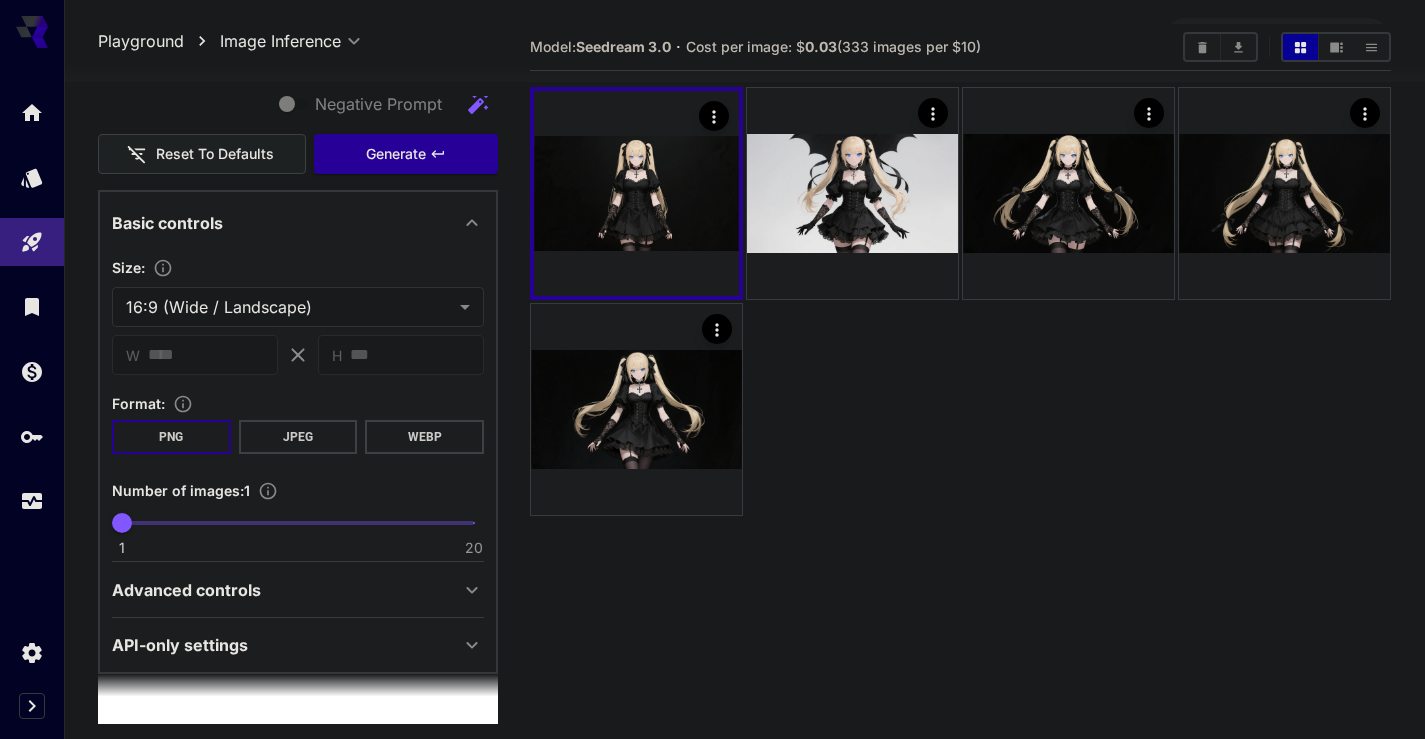 scroll, scrollTop: 0, scrollLeft: 0, axis: both 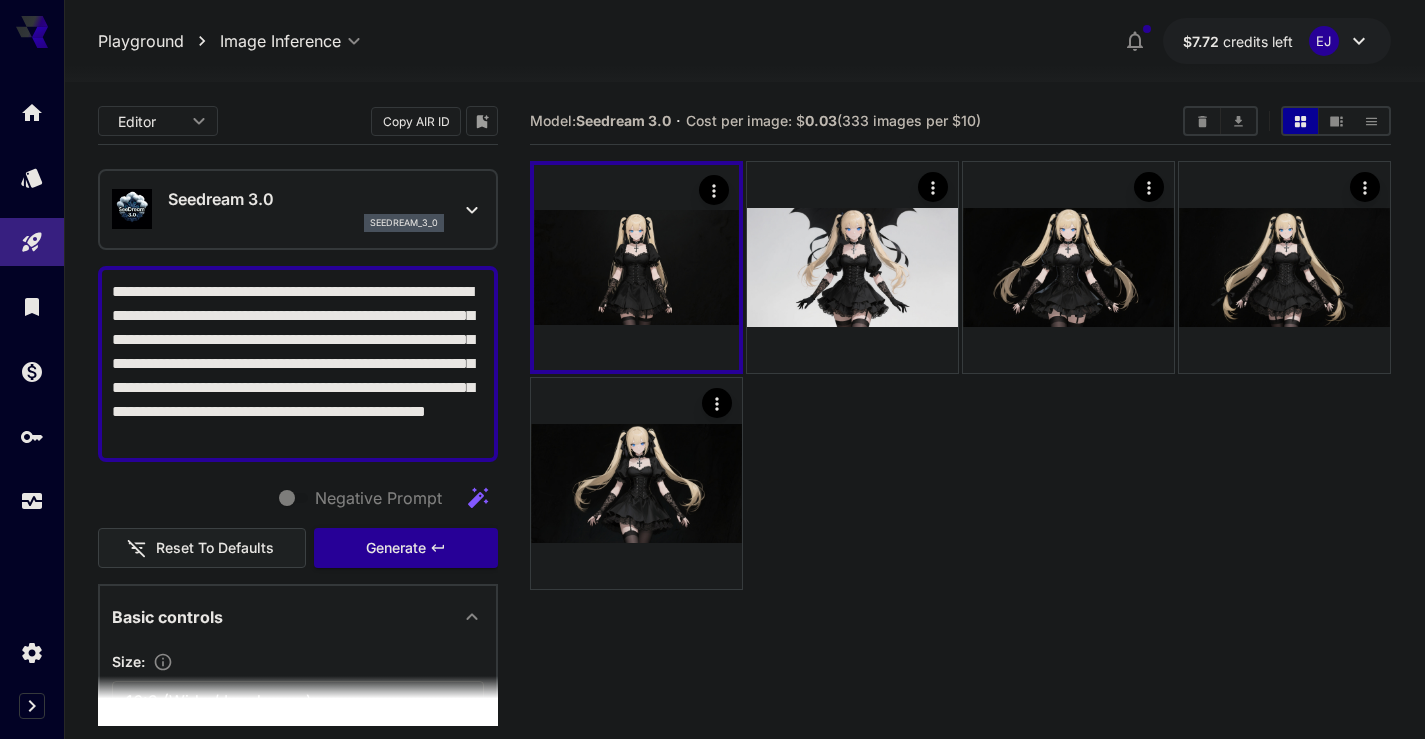 click on "**********" at bounding box center (298, 364) 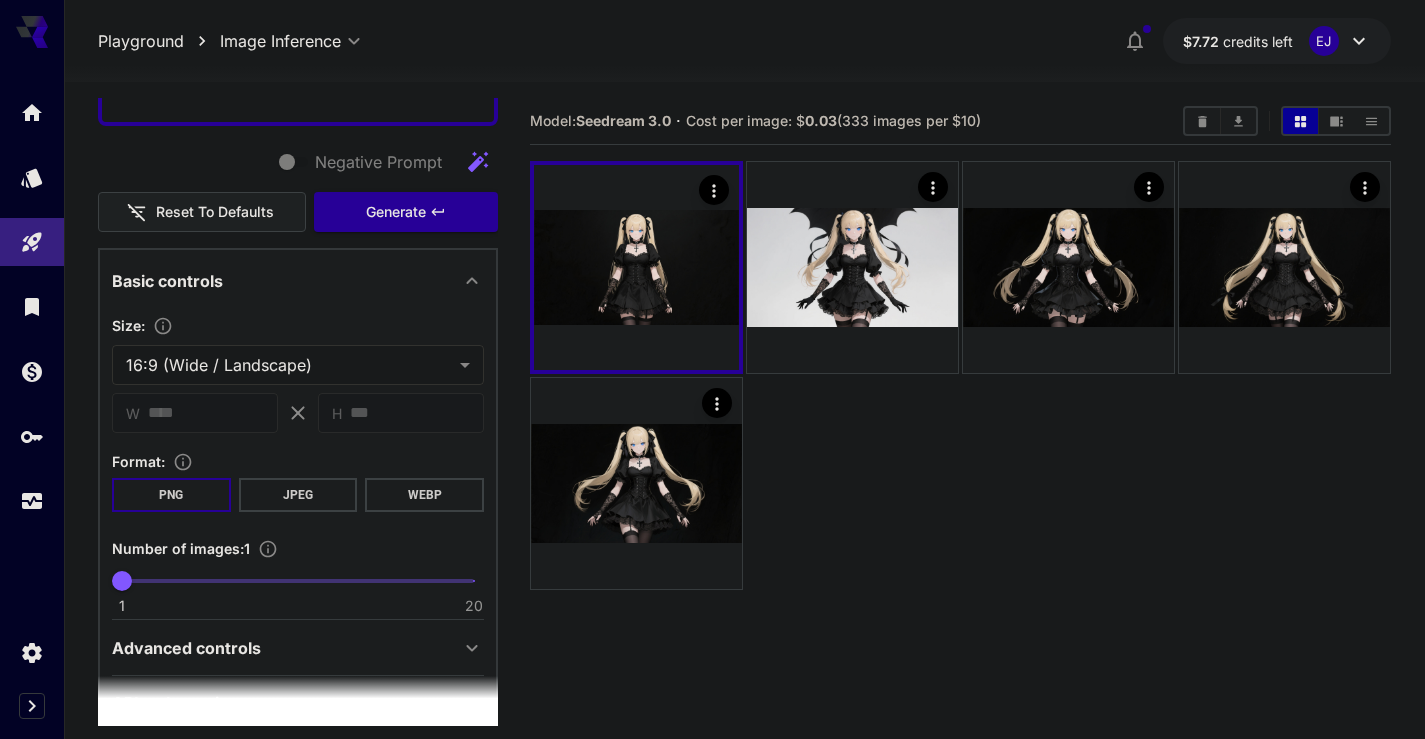 scroll, scrollTop: 351, scrollLeft: 0, axis: vertical 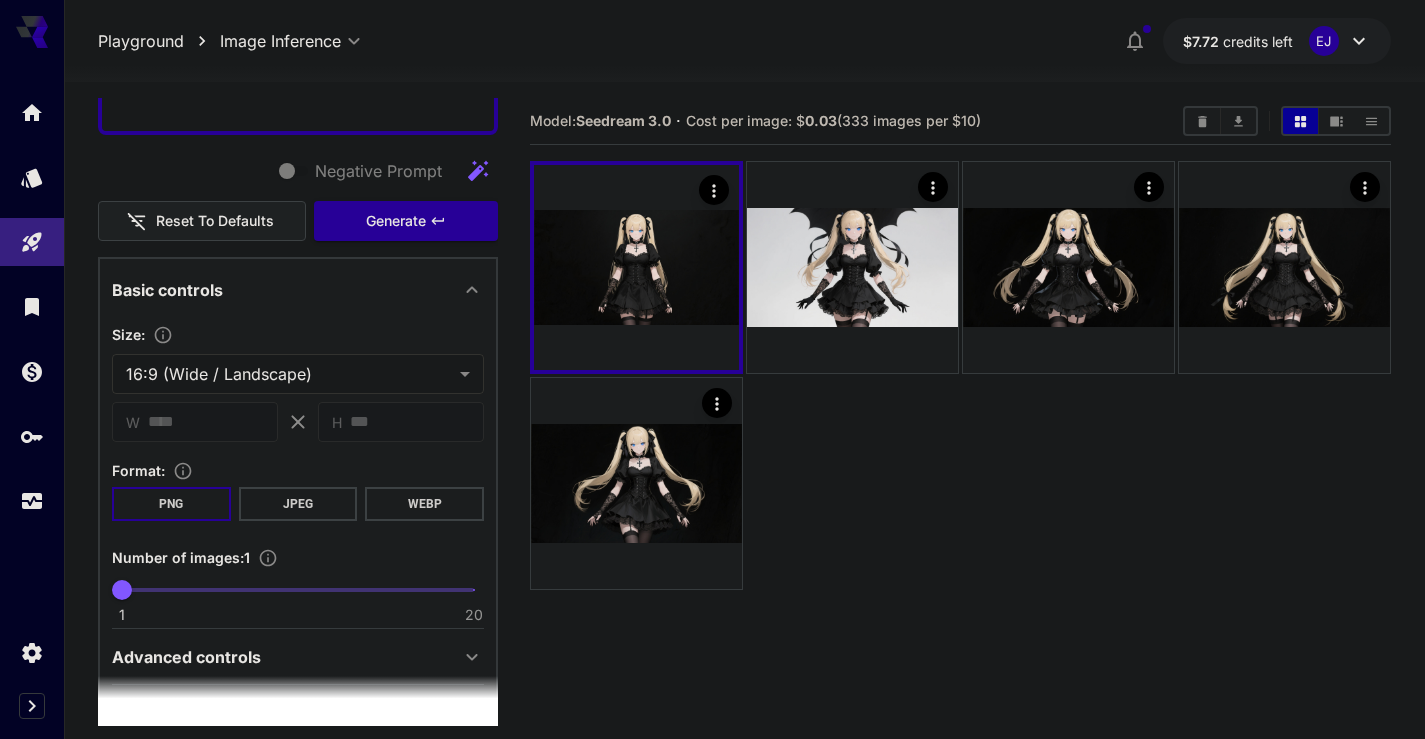 type on "**********" 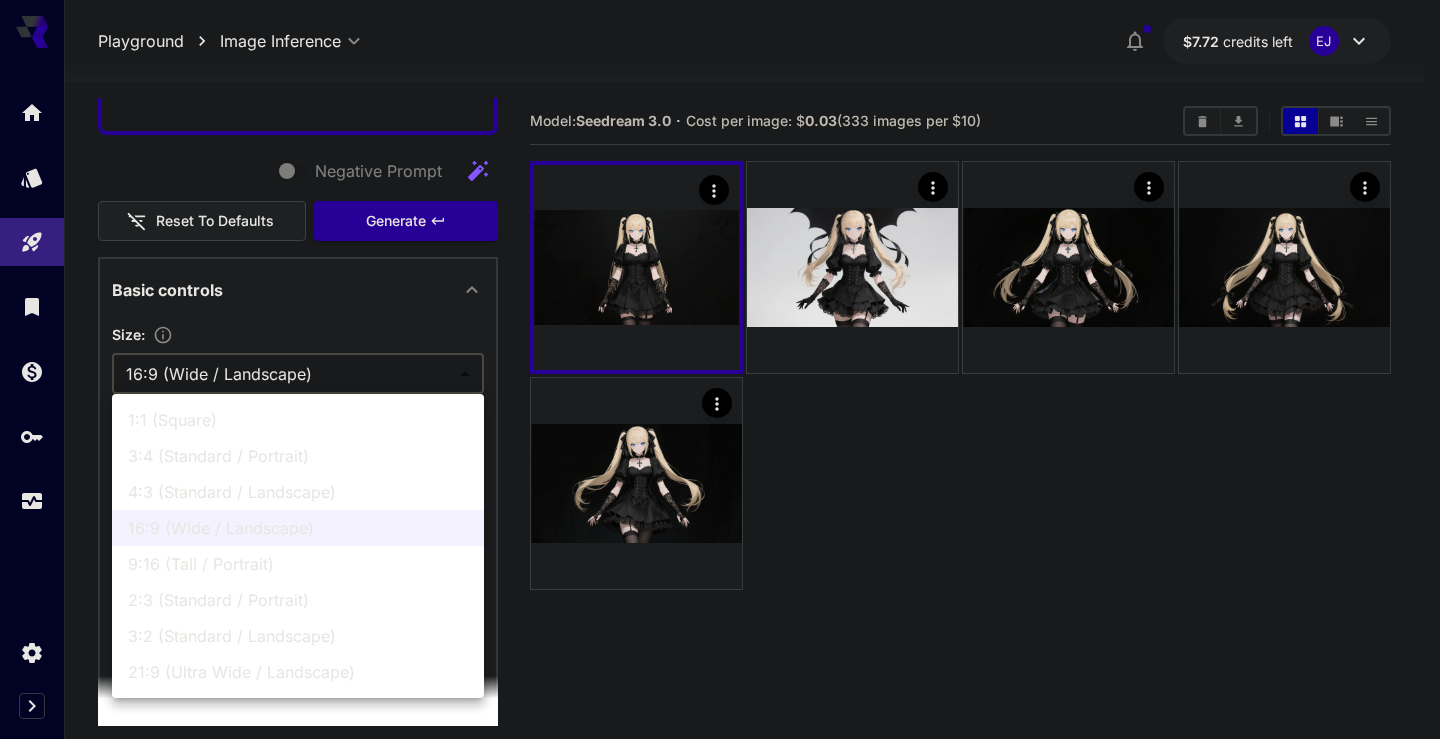 click on "**********" at bounding box center (720, 448) 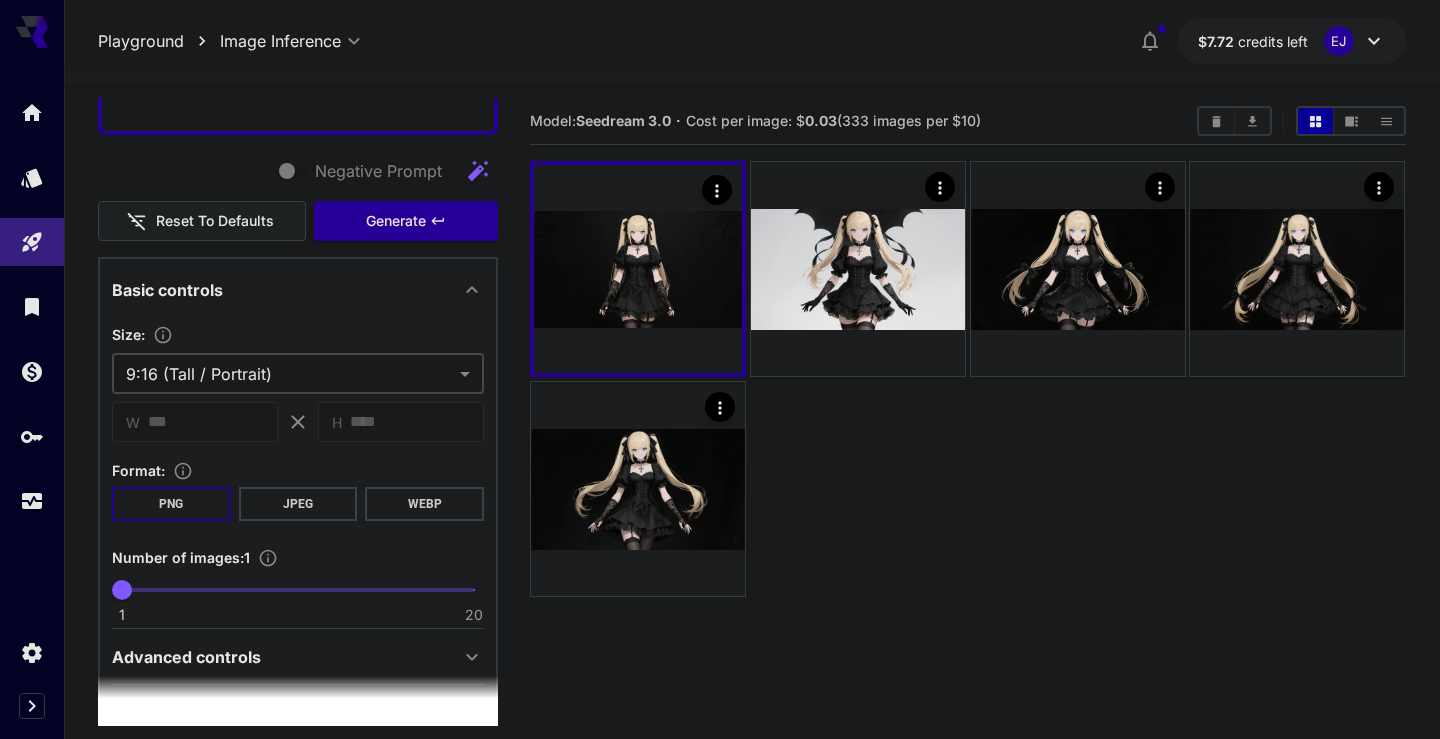 click on "**********" at bounding box center (720, 448) 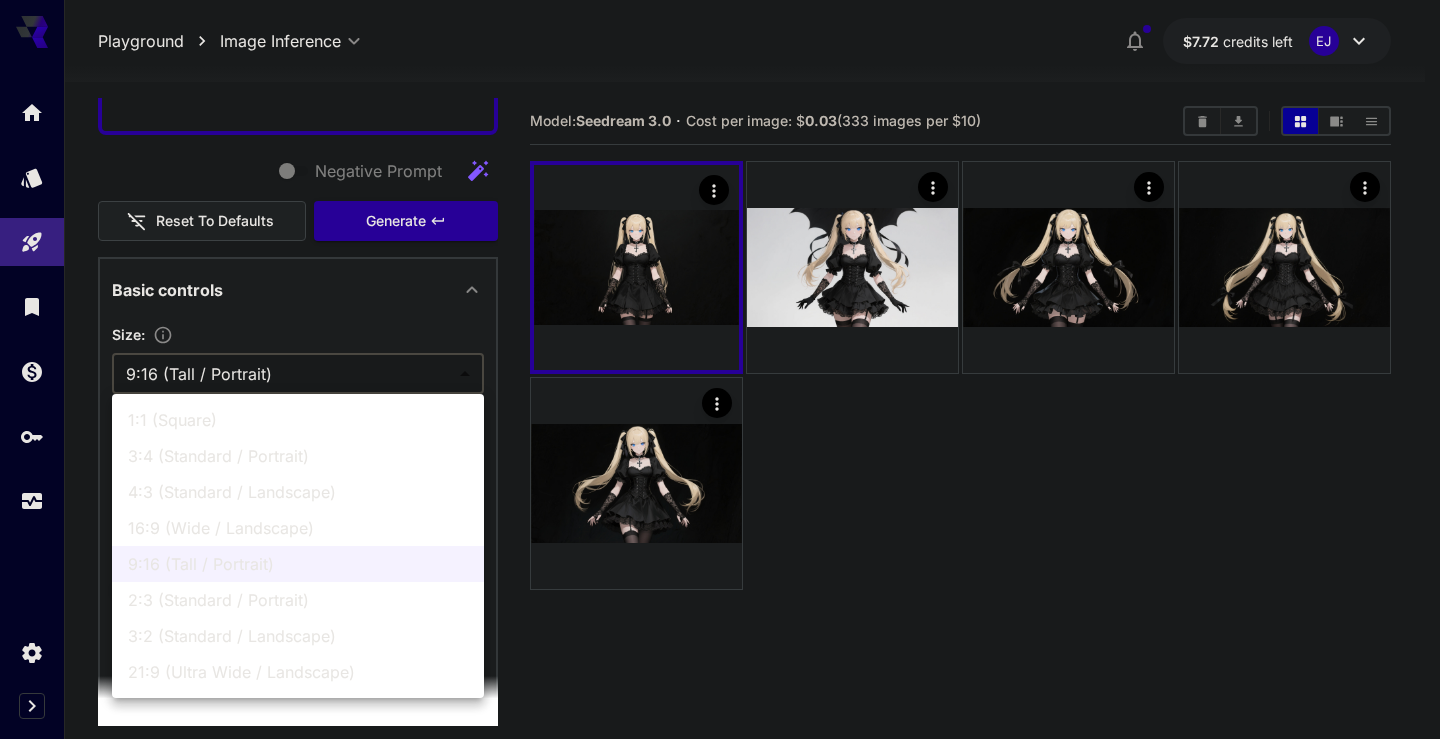 click at bounding box center [720, 369] 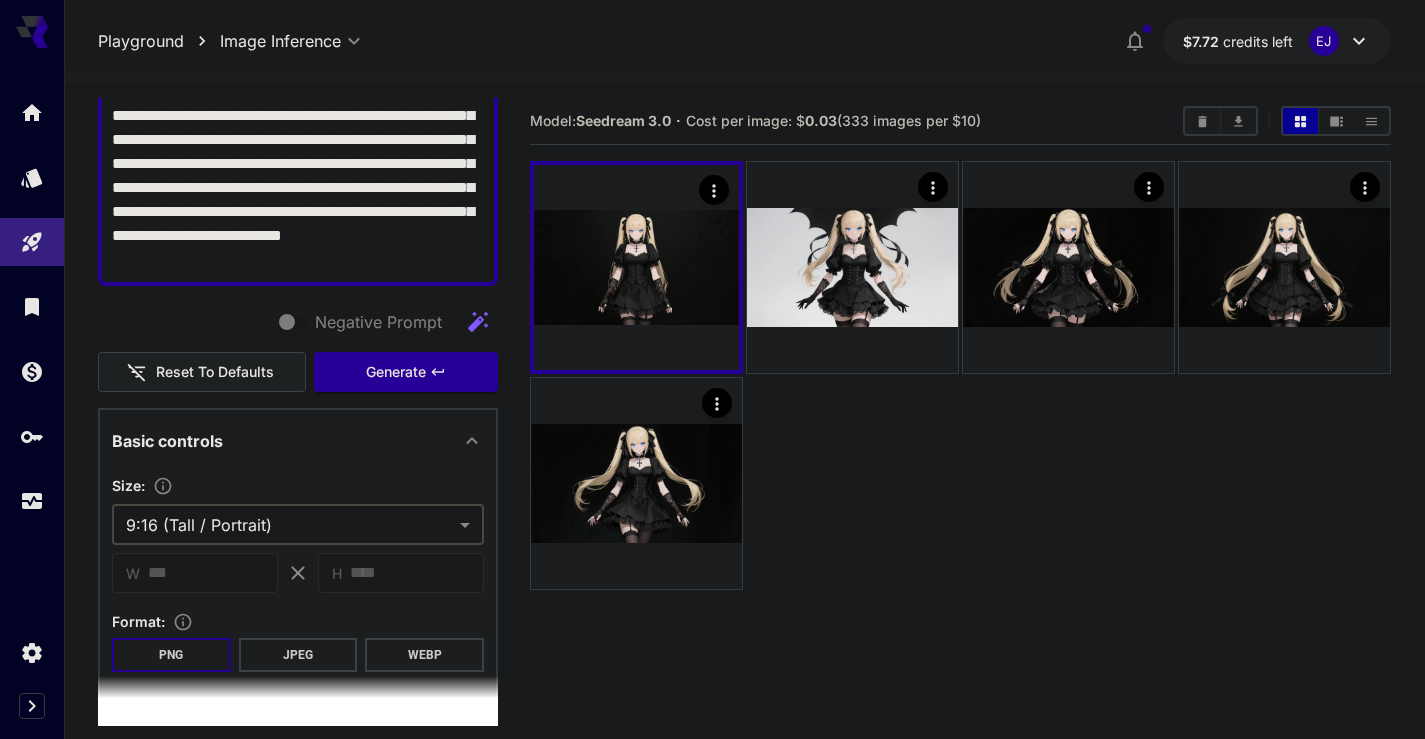 scroll, scrollTop: 0, scrollLeft: 0, axis: both 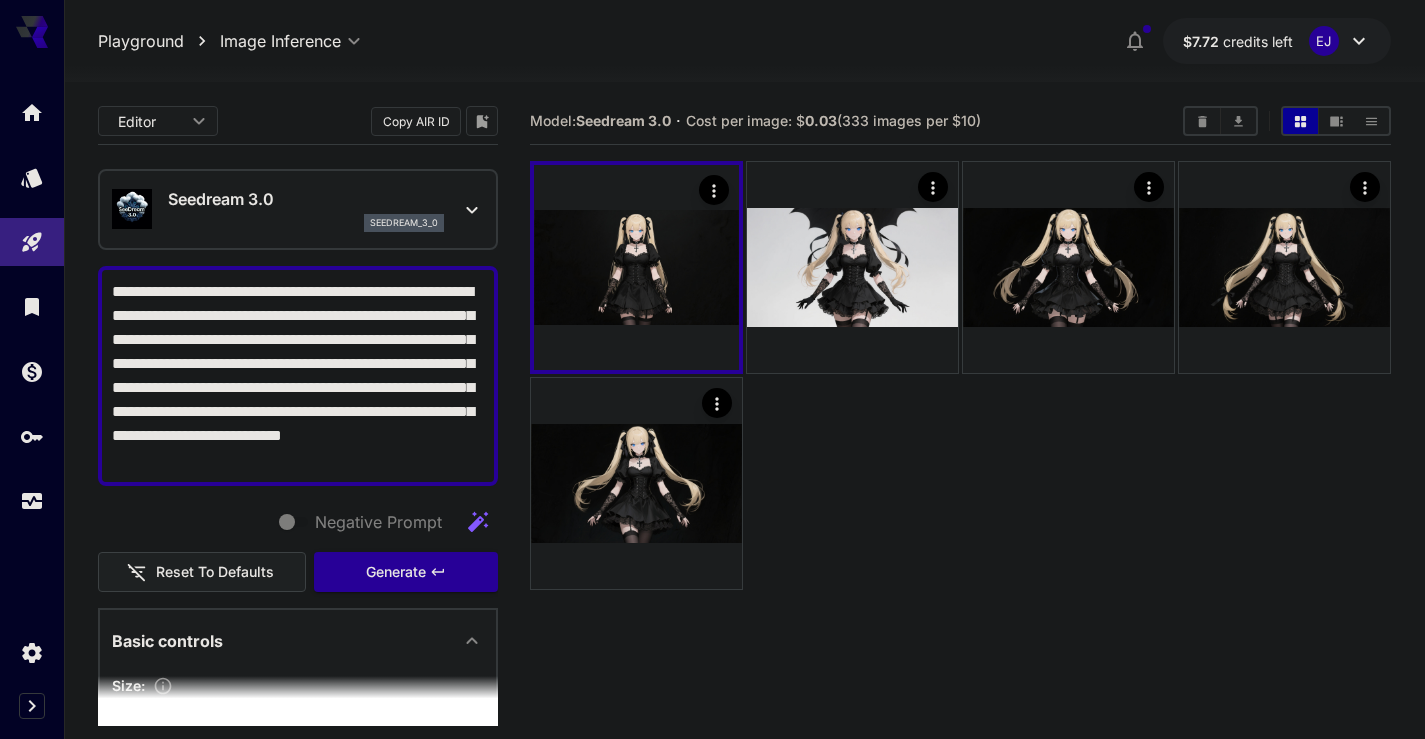 click on "**********" at bounding box center (298, 376) 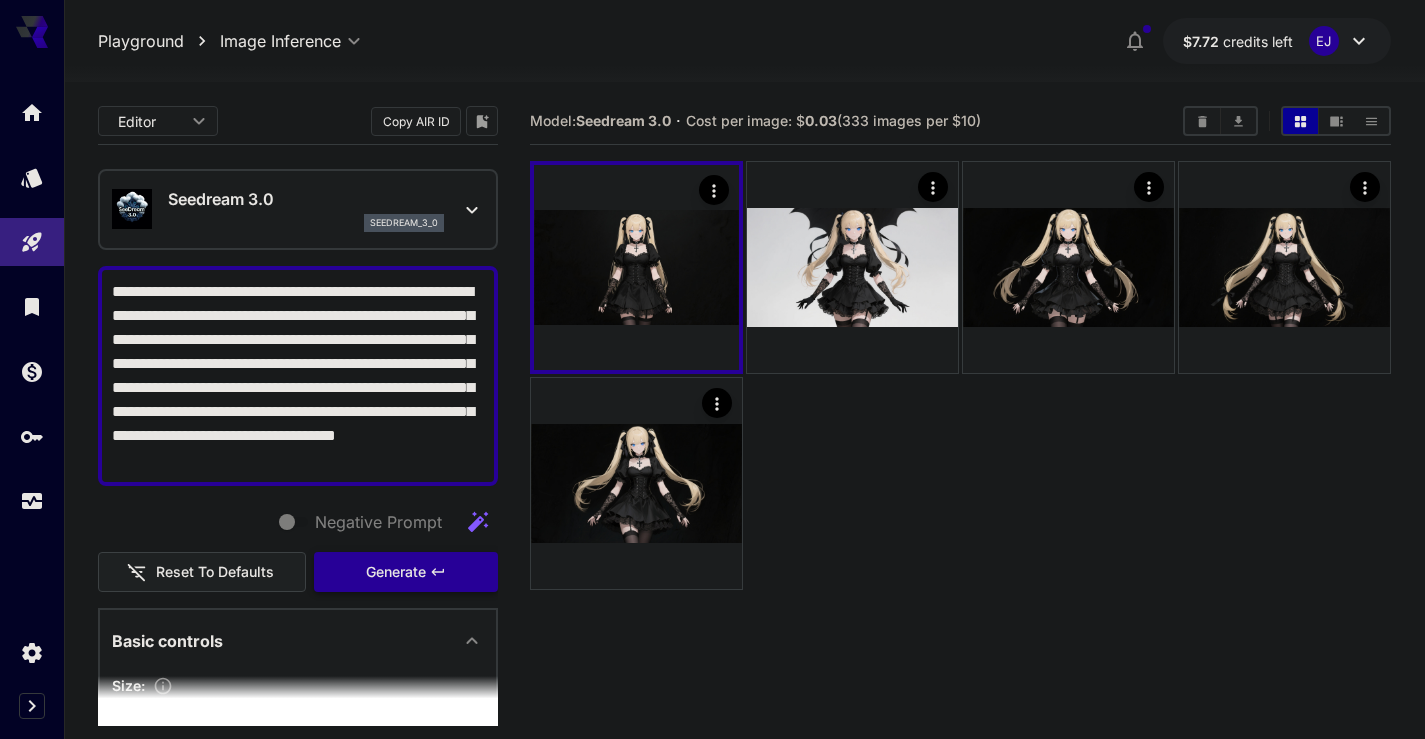 type on "**********" 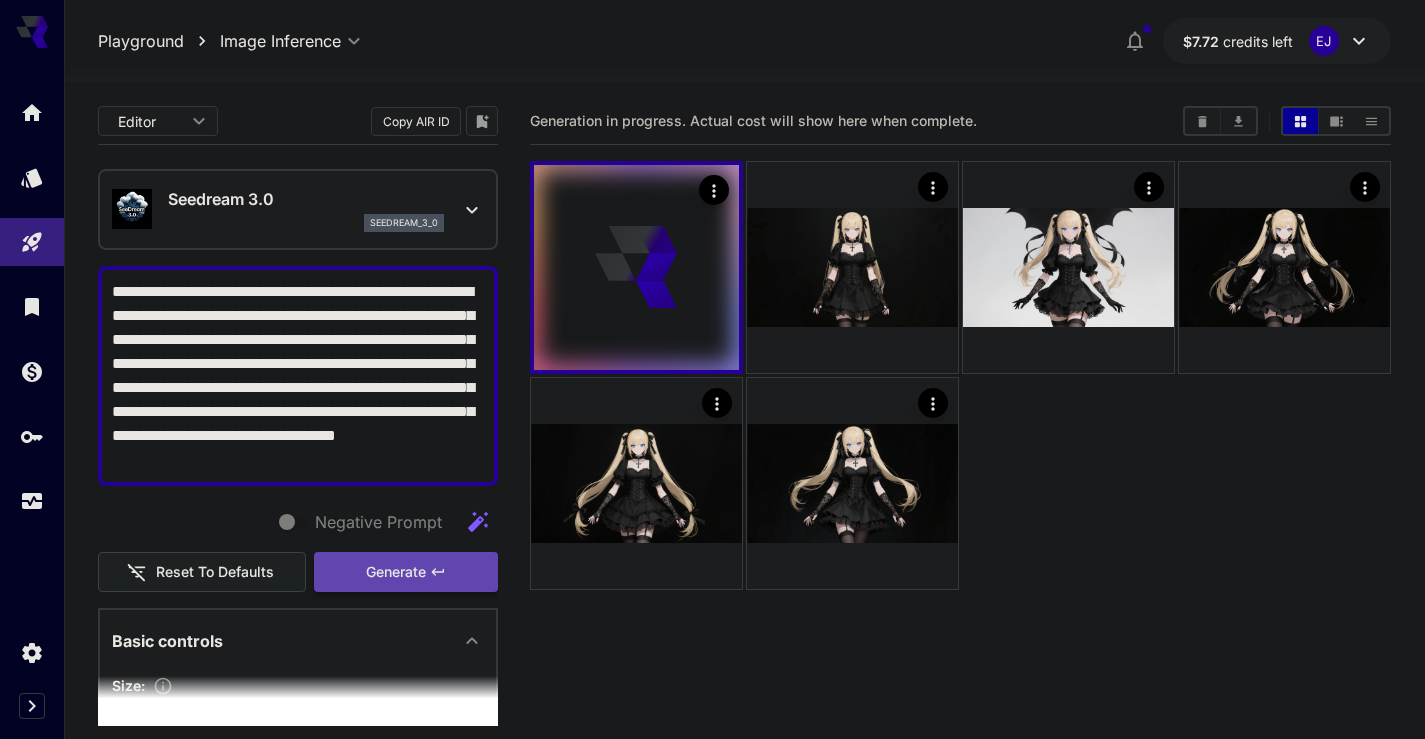 click on "Generate" at bounding box center [406, 572] 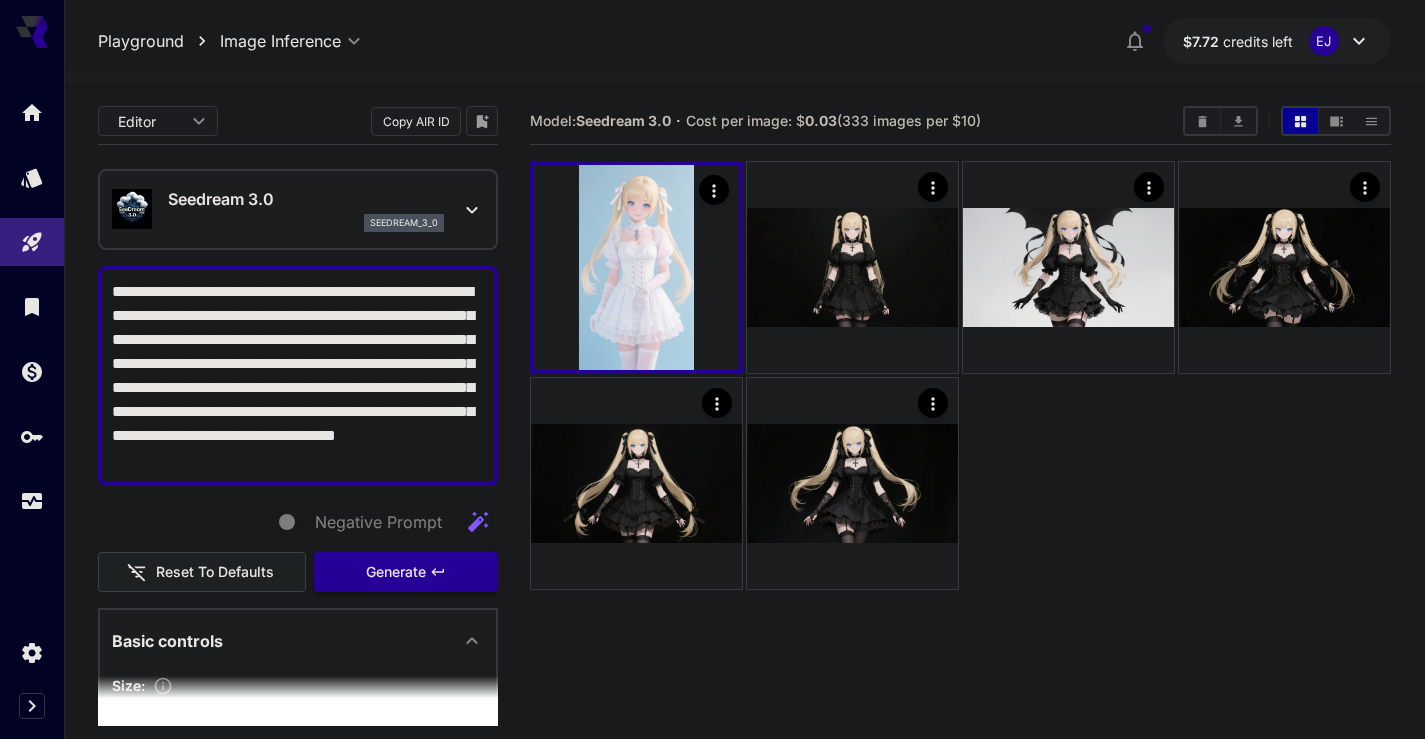 click on "Generate" at bounding box center [406, 572] 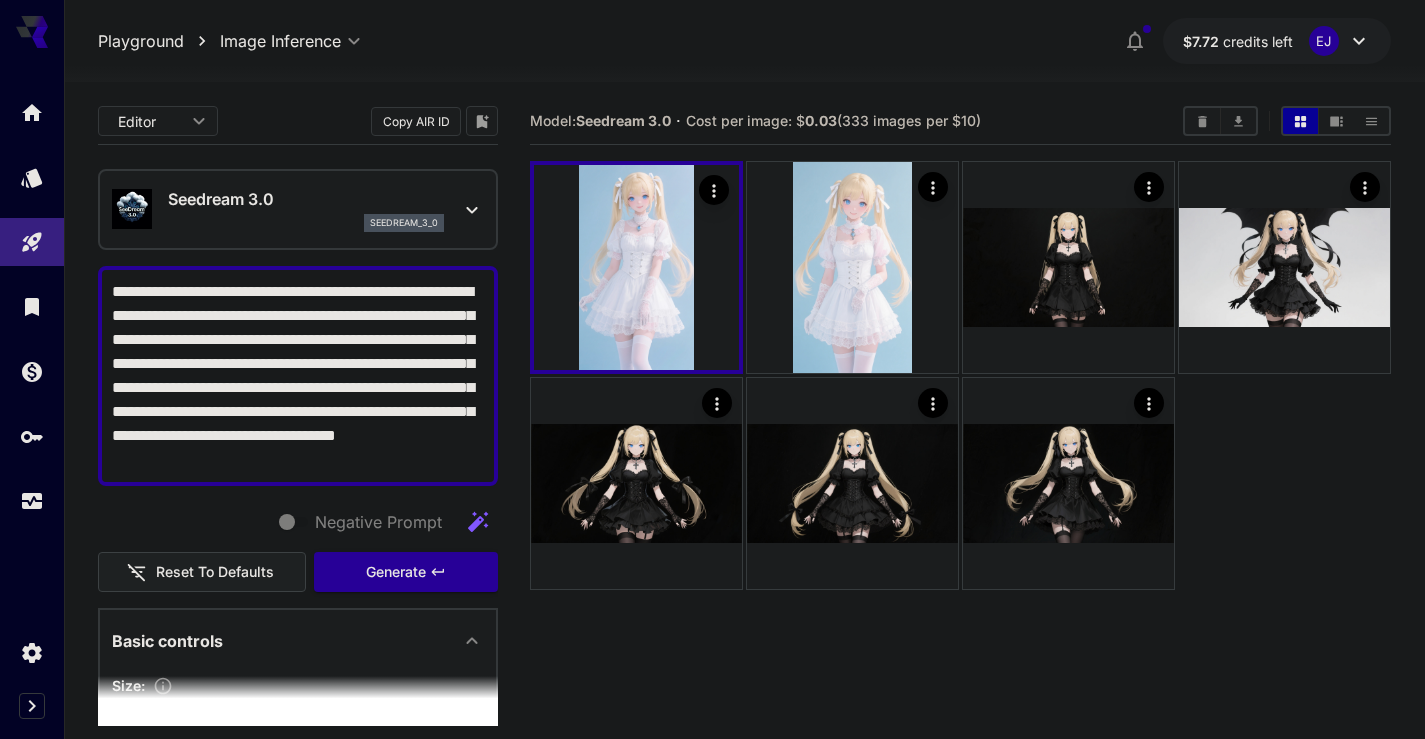 scroll, scrollTop: 0, scrollLeft: 0, axis: both 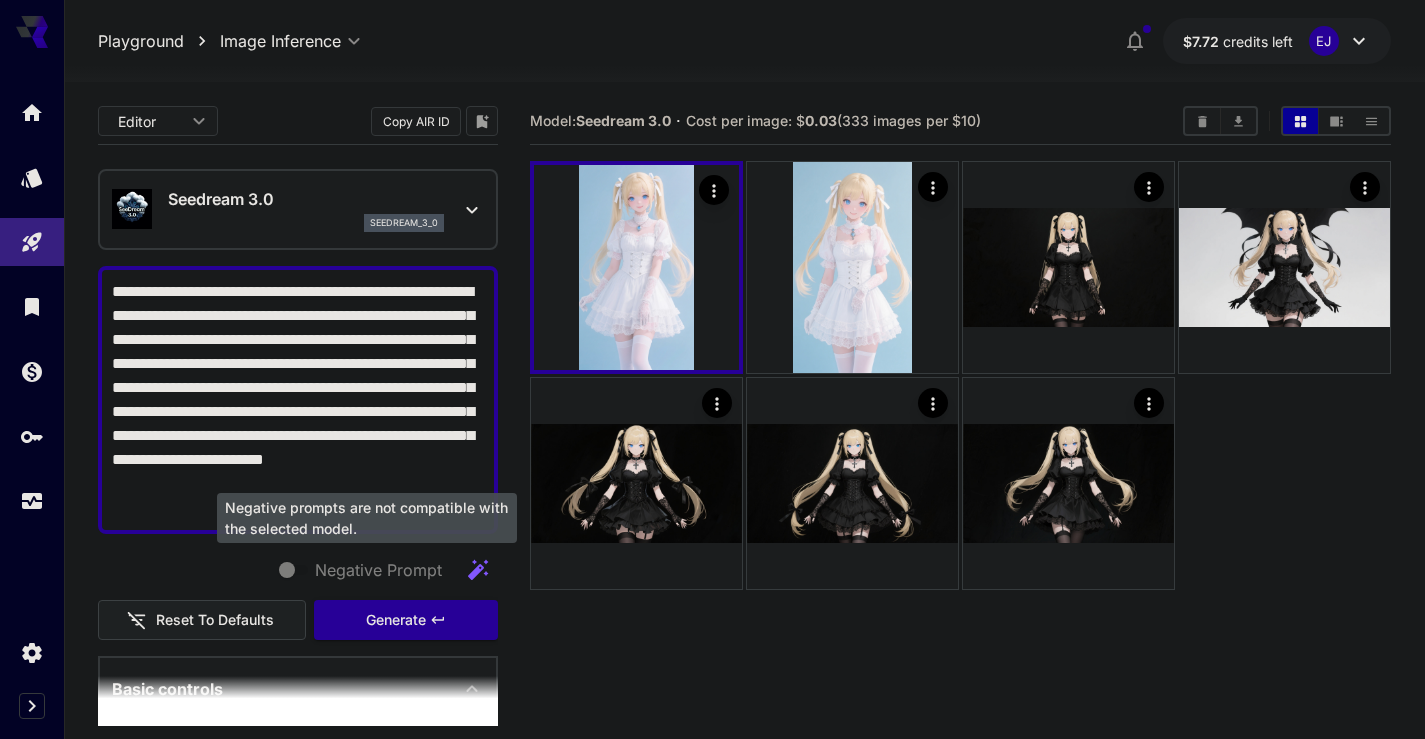 click on "Negative prompts are not compatible with the selected model." at bounding box center [367, 518] 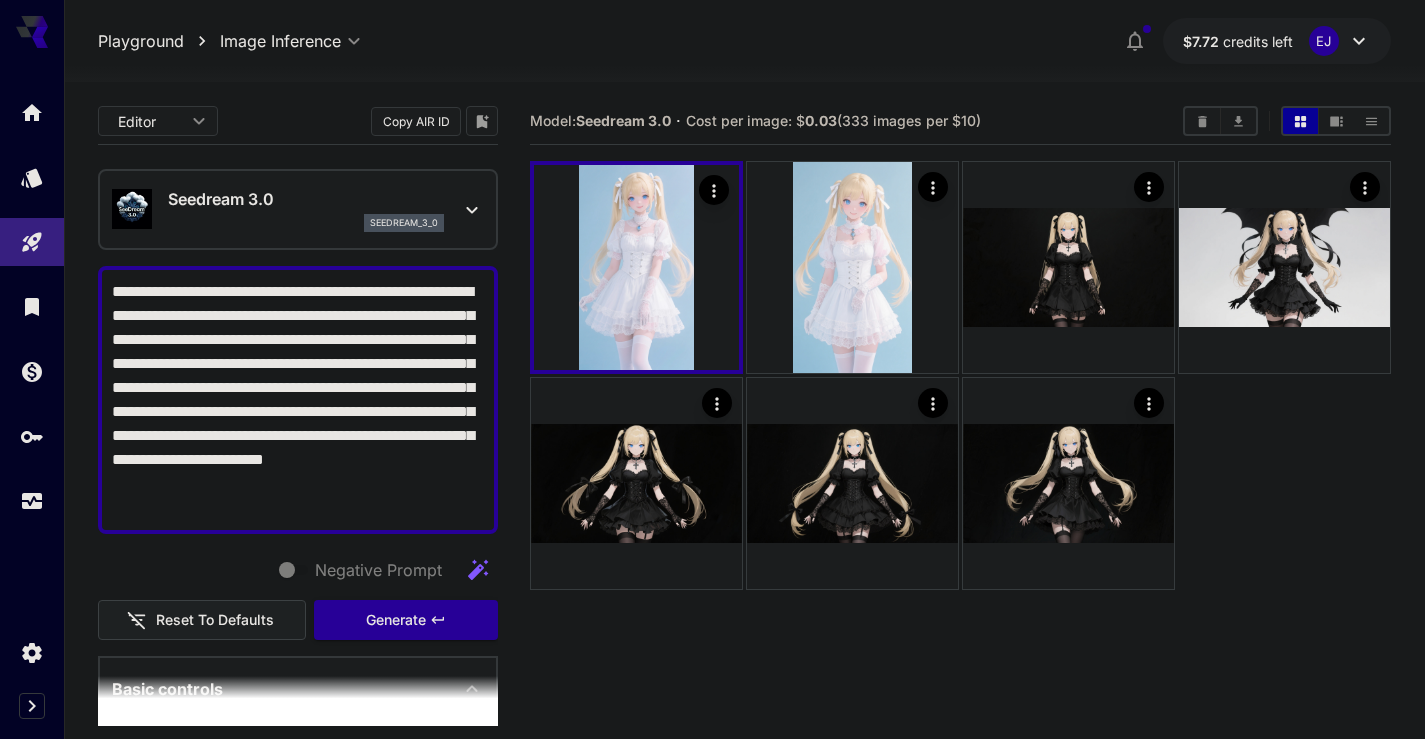 click on "**********" at bounding box center [298, 400] 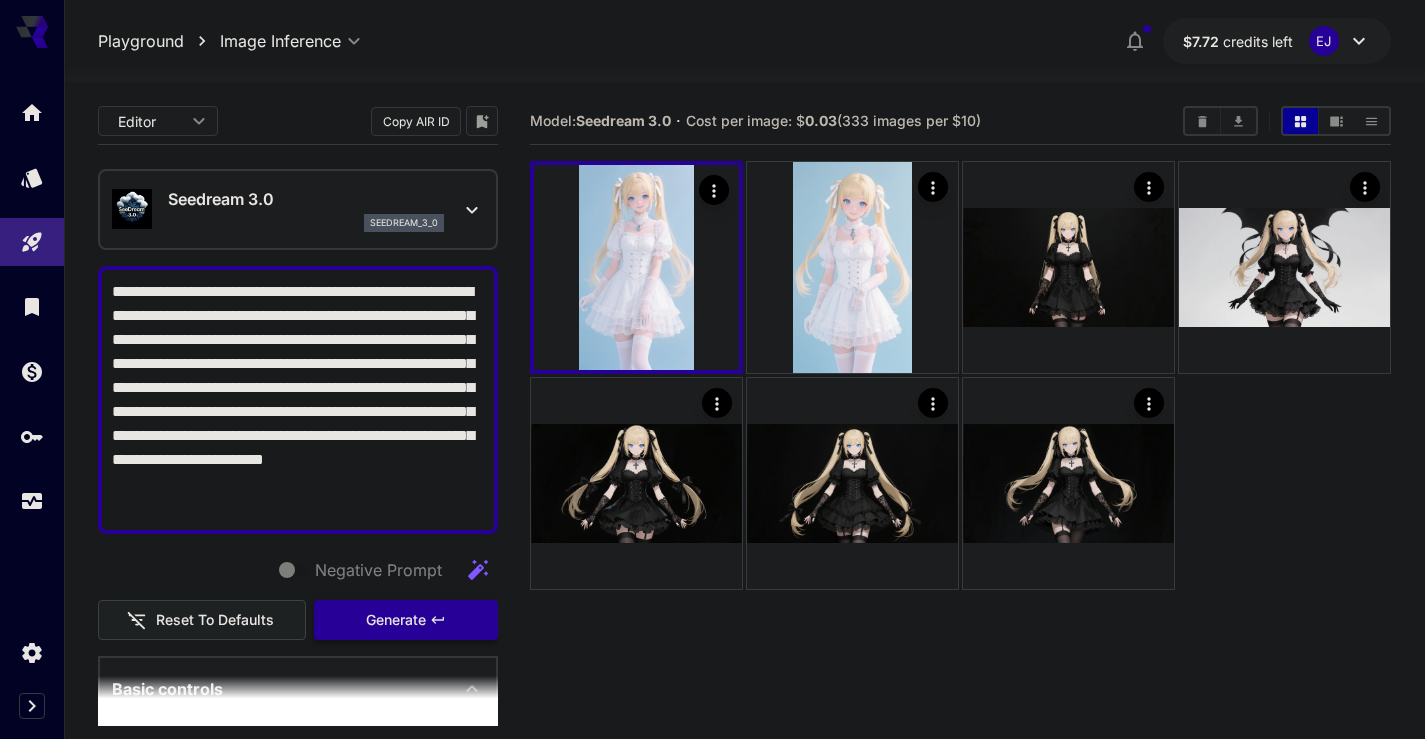 click on "Generate" at bounding box center (396, 620) 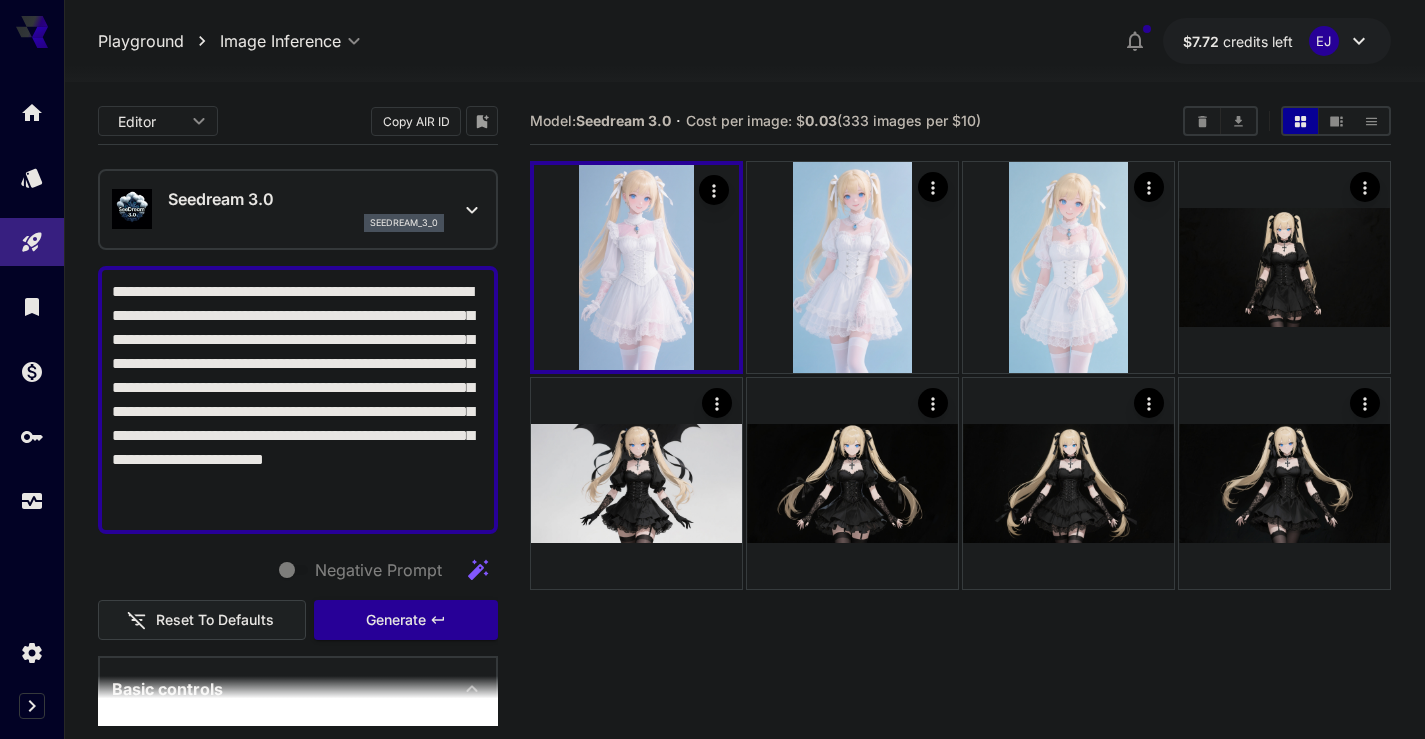 click on "**********" at bounding box center (298, 400) 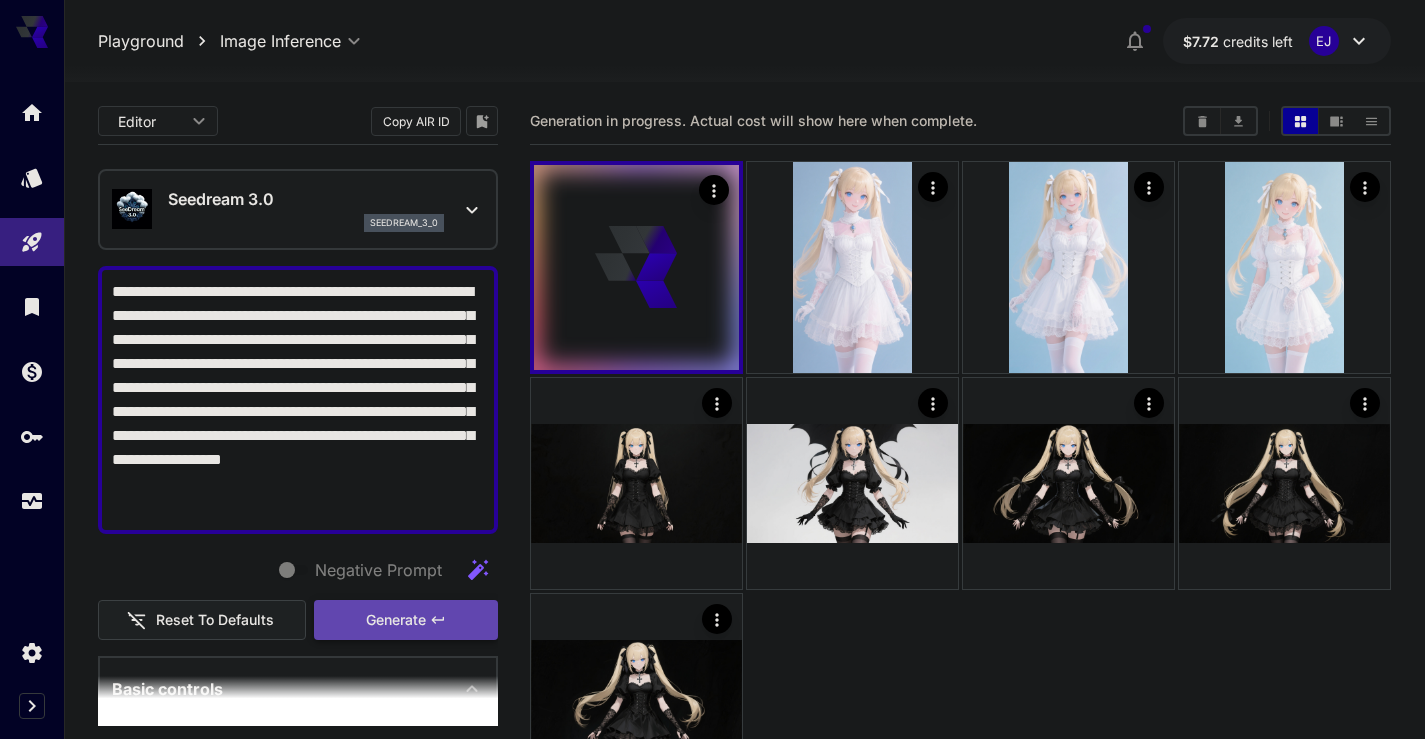 click on "Generate" at bounding box center [396, 620] 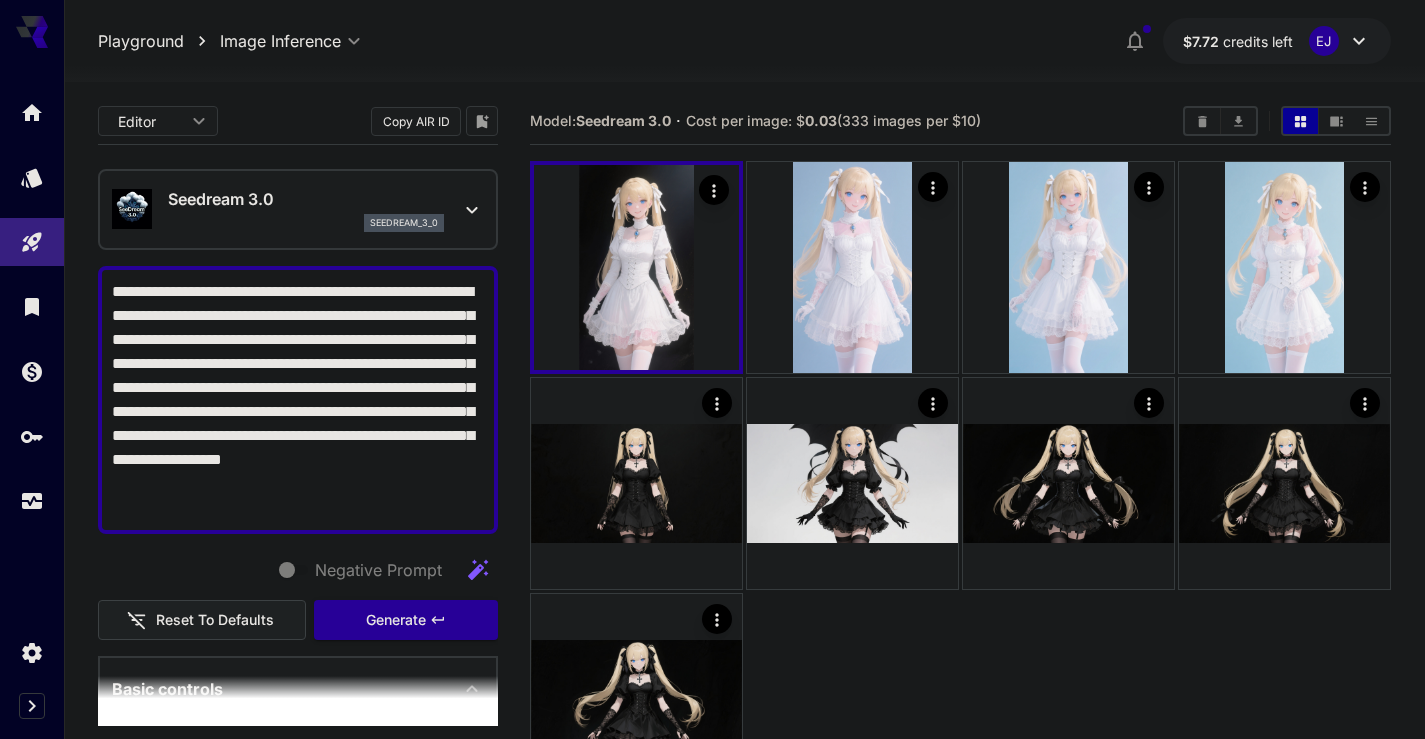 click on "**********" at bounding box center [298, 400] 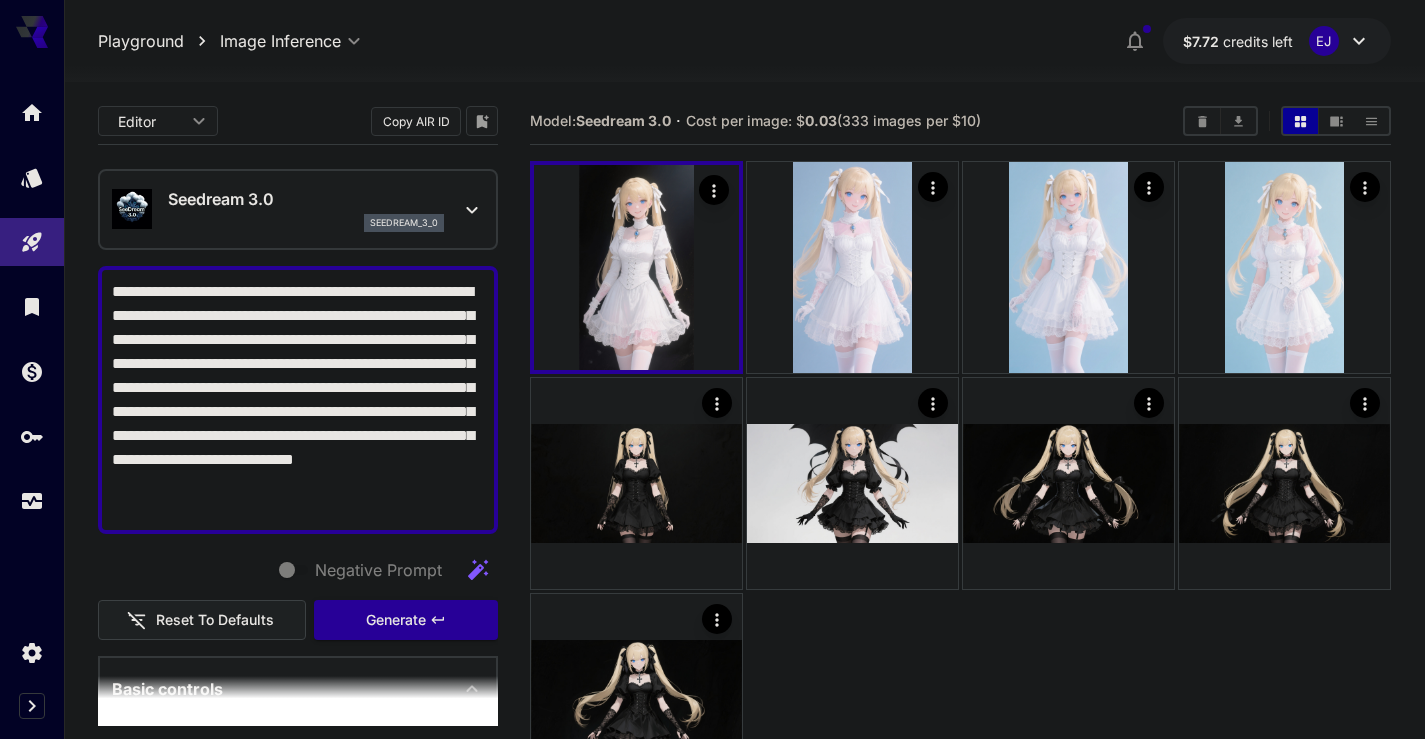 click on "**********" at bounding box center (298, 400) 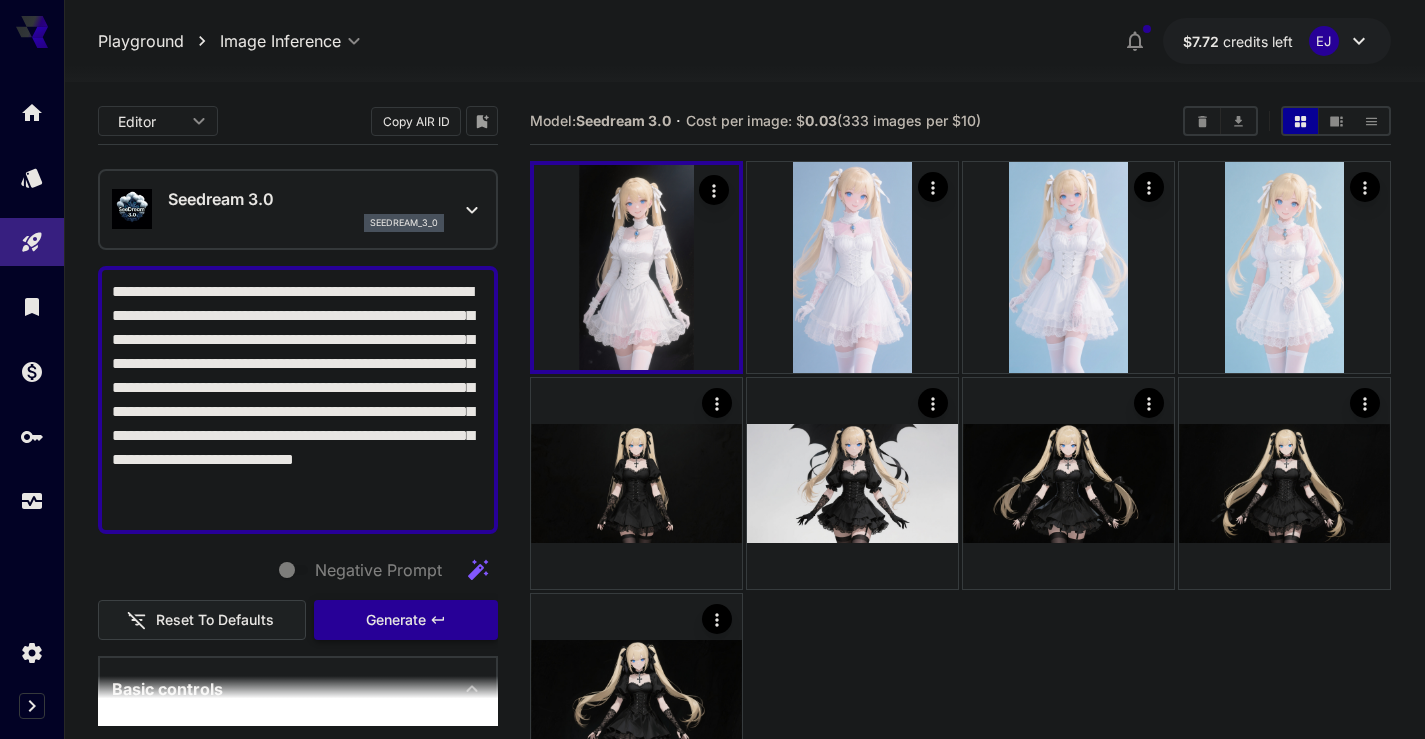 type on "**********" 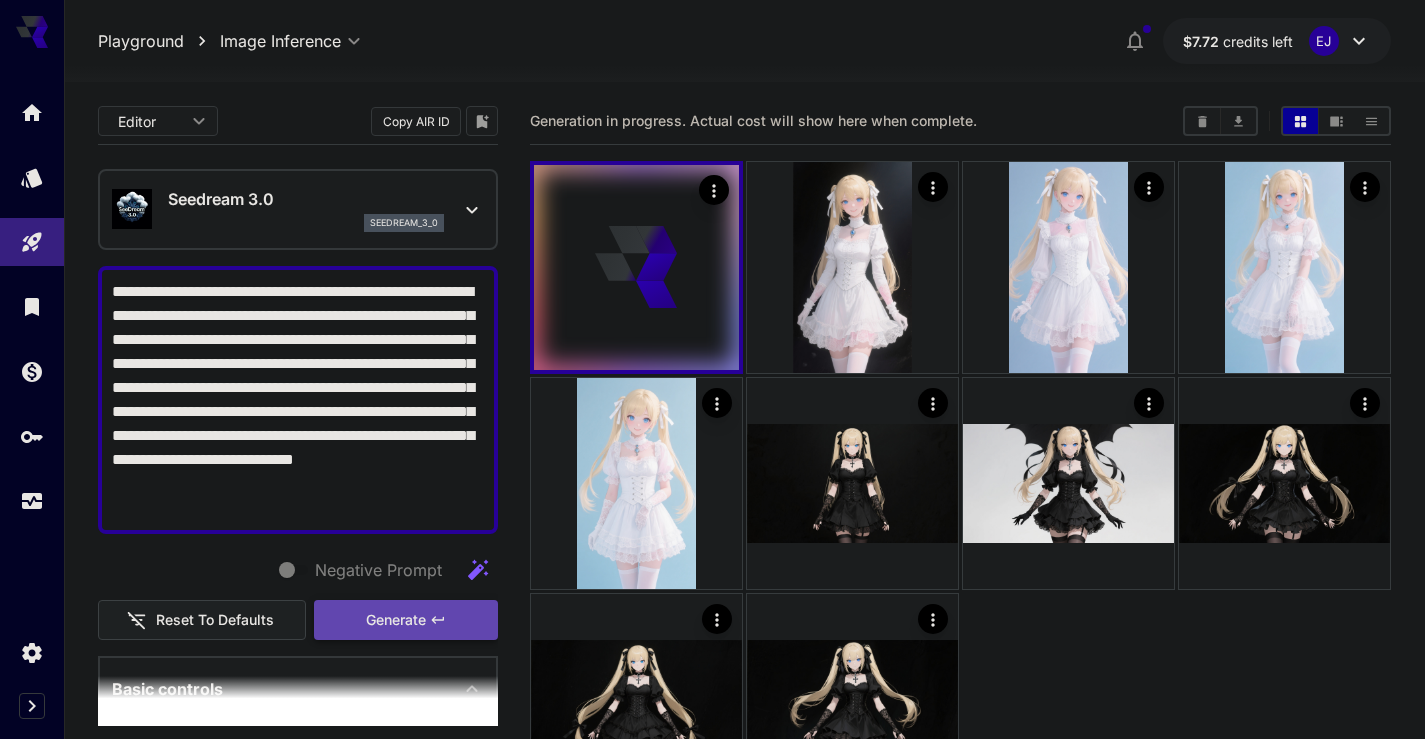click on "Generate" at bounding box center [396, 620] 